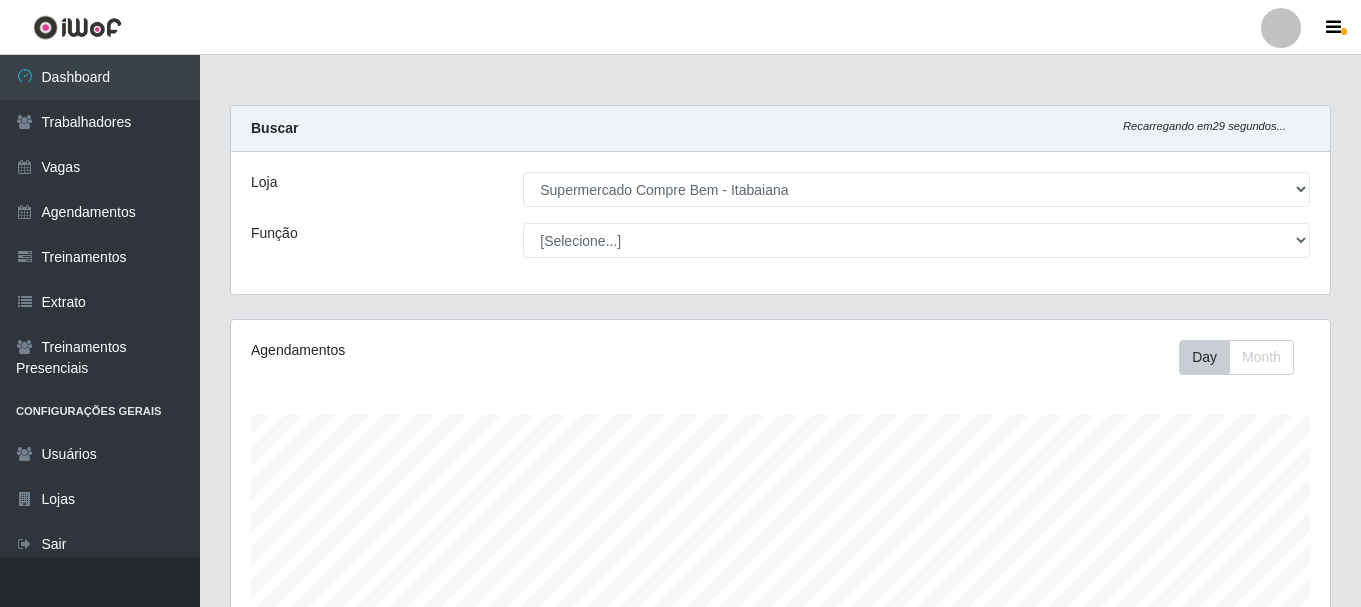 select on "264" 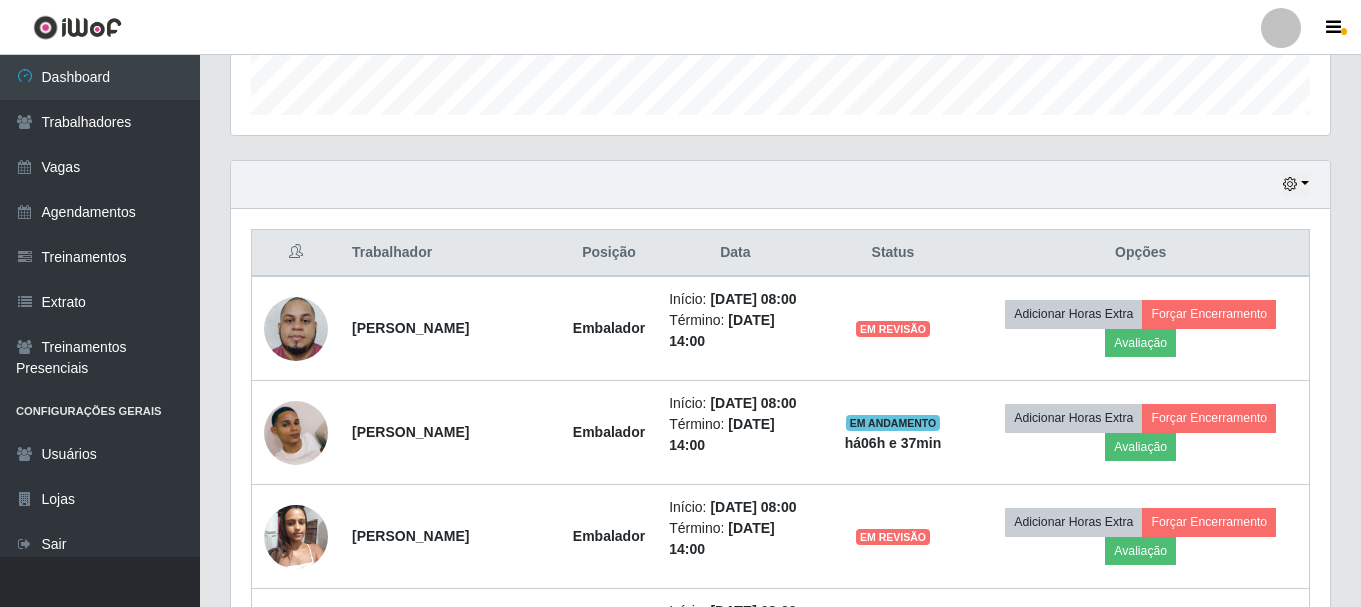 scroll, scrollTop: 999585, scrollLeft: 998901, axis: both 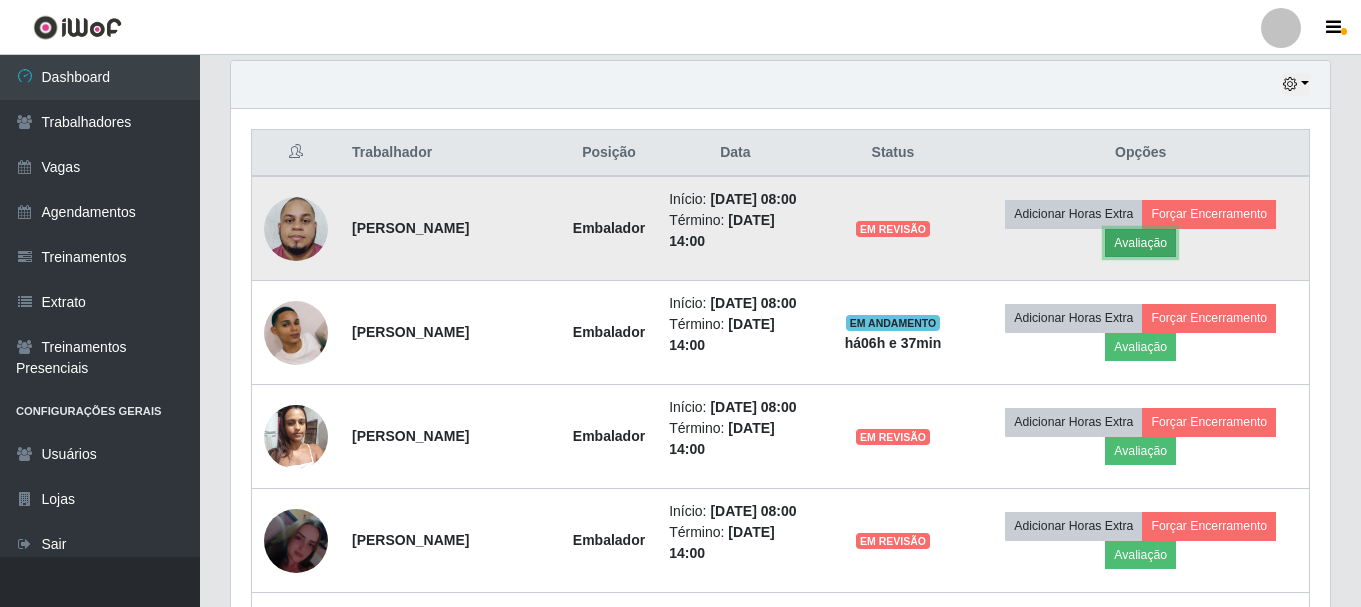 click on "Avaliação" at bounding box center (1140, 243) 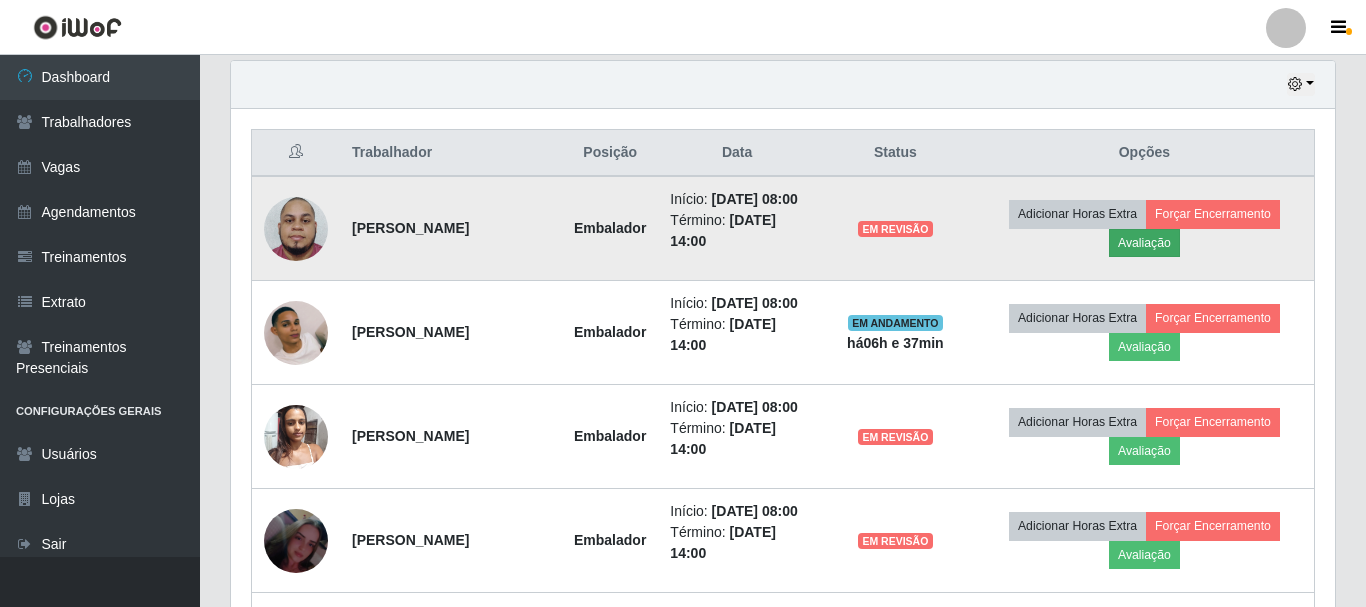scroll, scrollTop: 999585, scrollLeft: 998911, axis: both 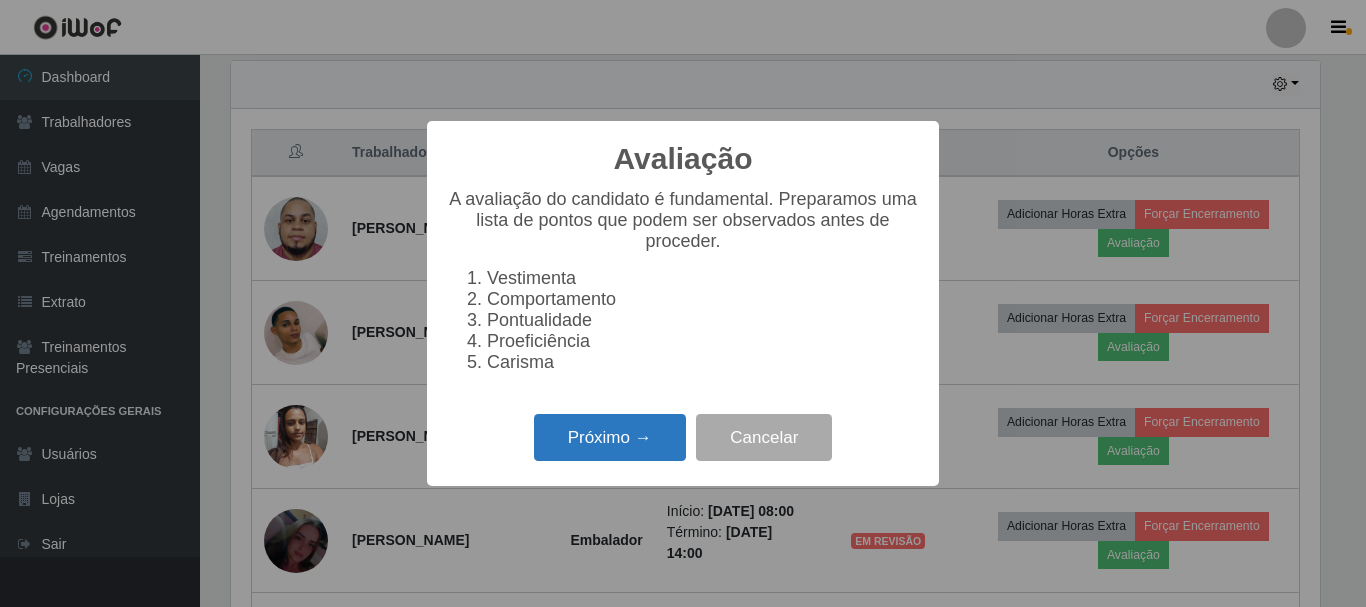click on "Próximo →" at bounding box center (610, 437) 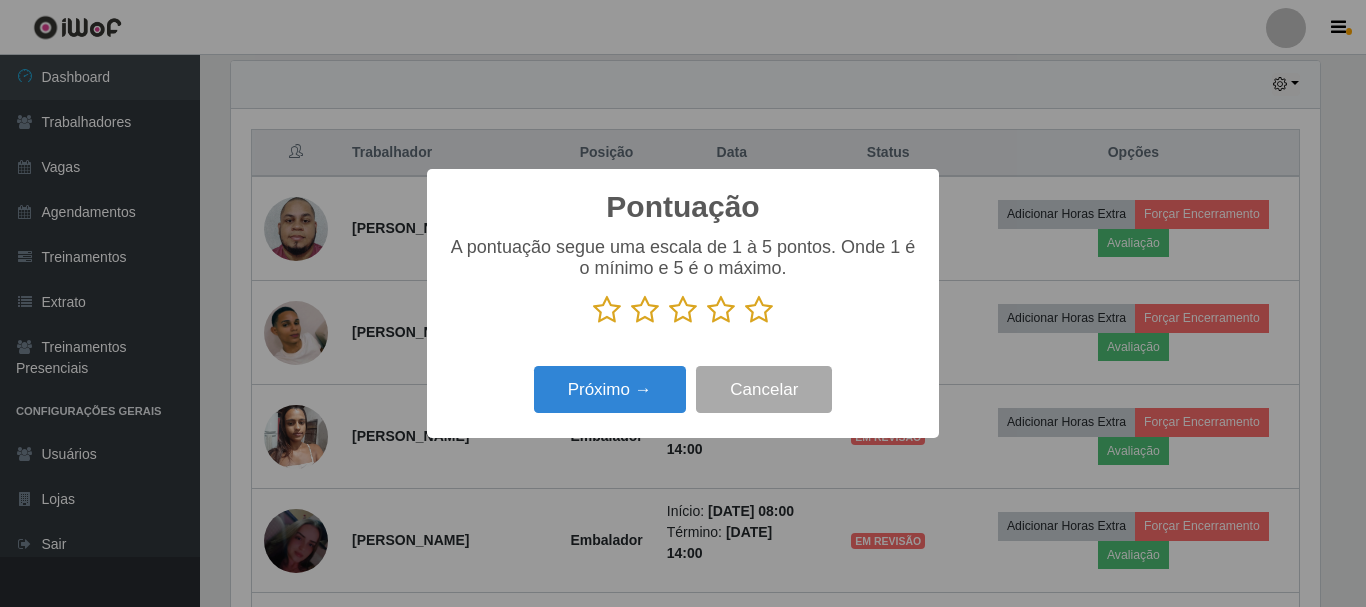 scroll, scrollTop: 999585, scrollLeft: 998911, axis: both 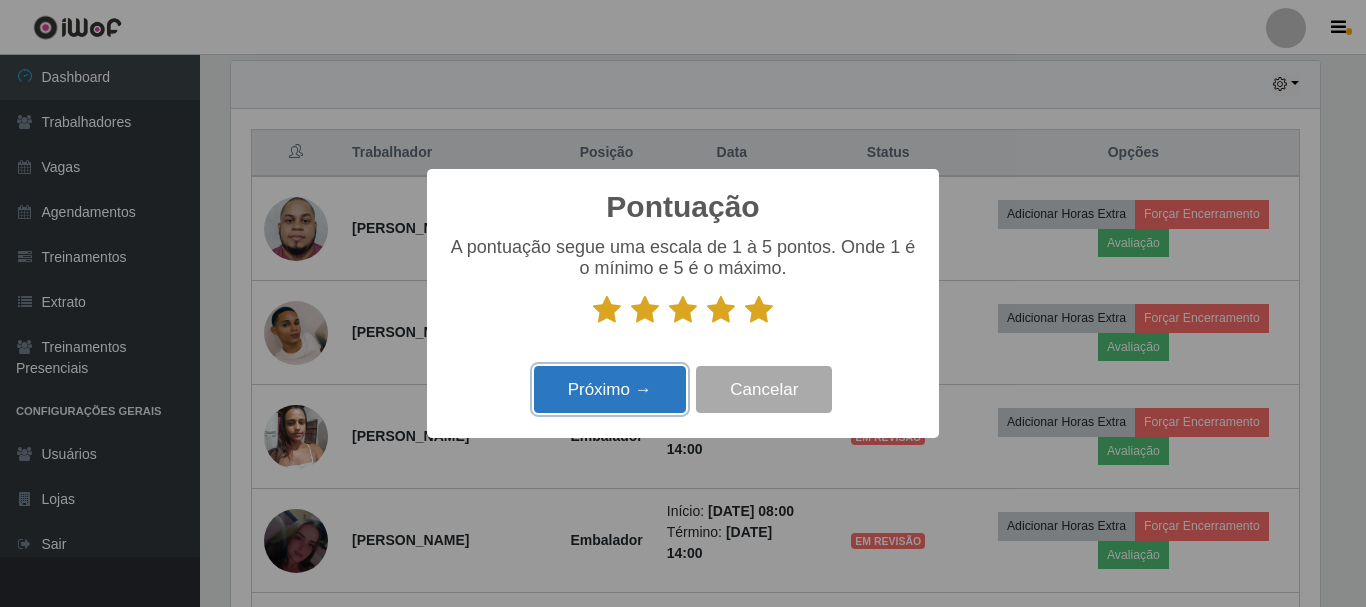 click on "Próximo →" at bounding box center (610, 389) 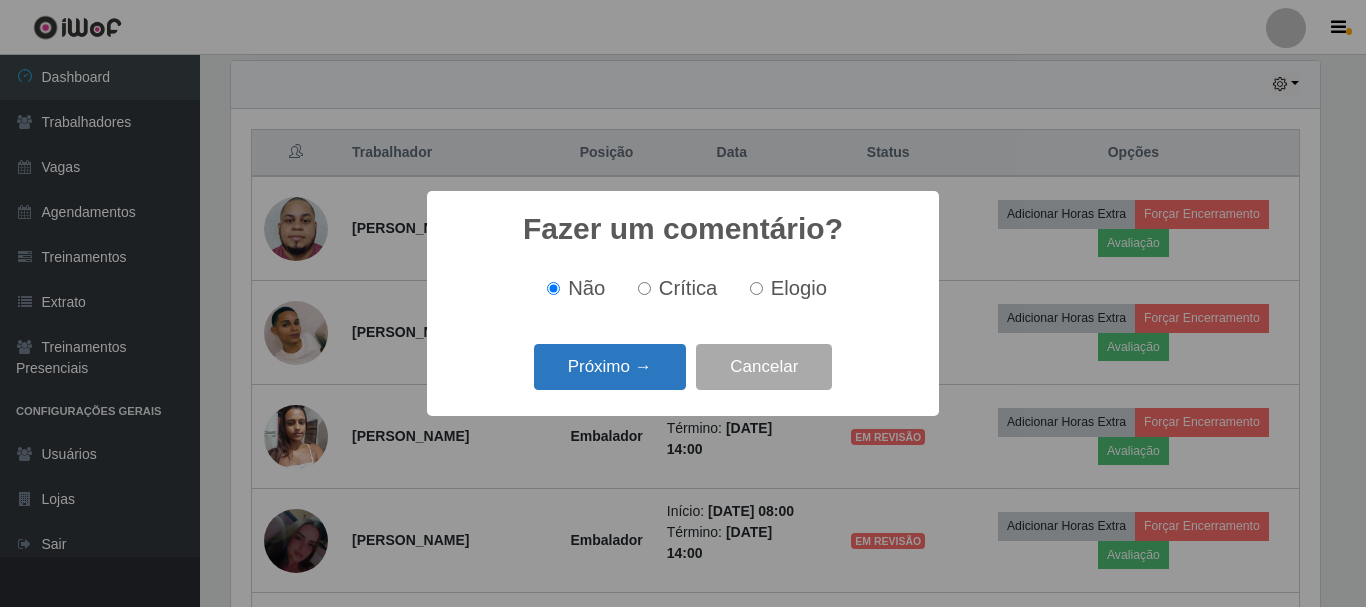 click on "Próximo →" at bounding box center [610, 367] 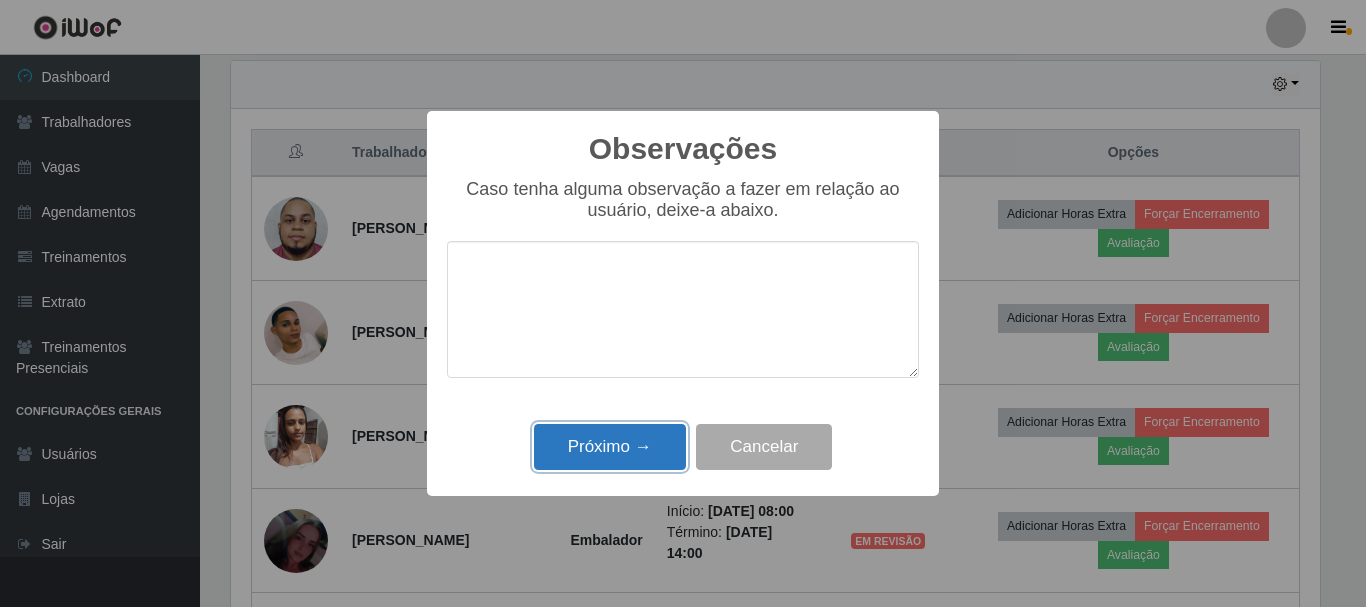 click on "Próximo →" at bounding box center [610, 447] 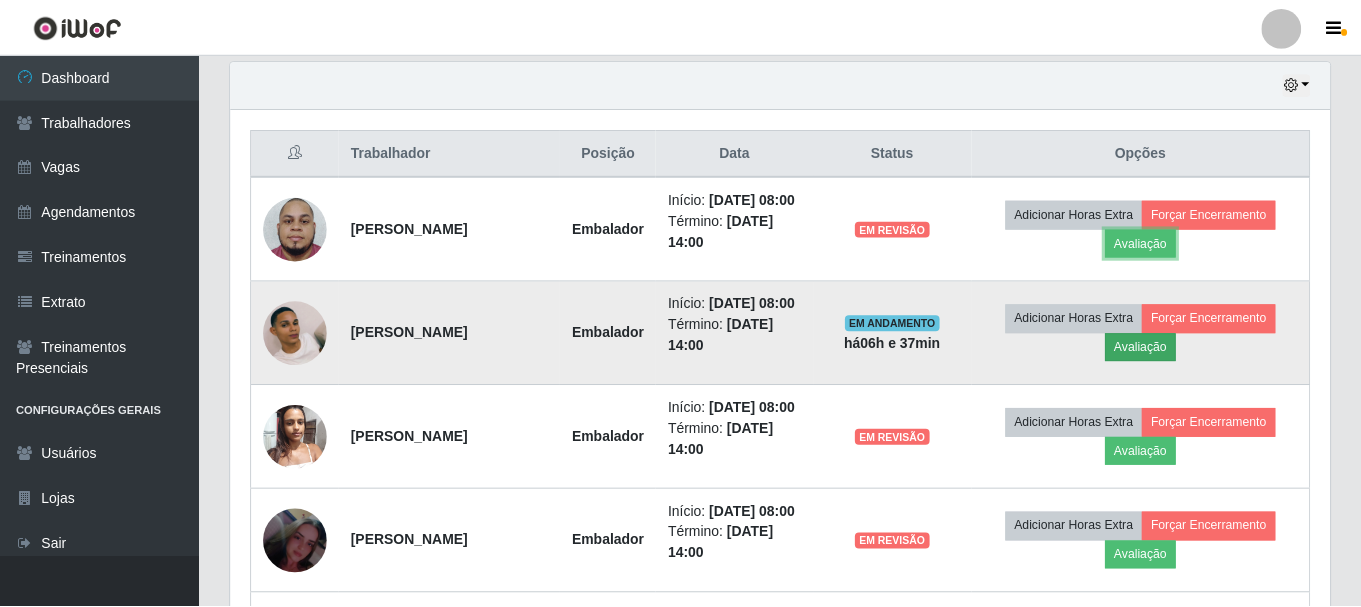 scroll, scrollTop: 999585, scrollLeft: 998901, axis: both 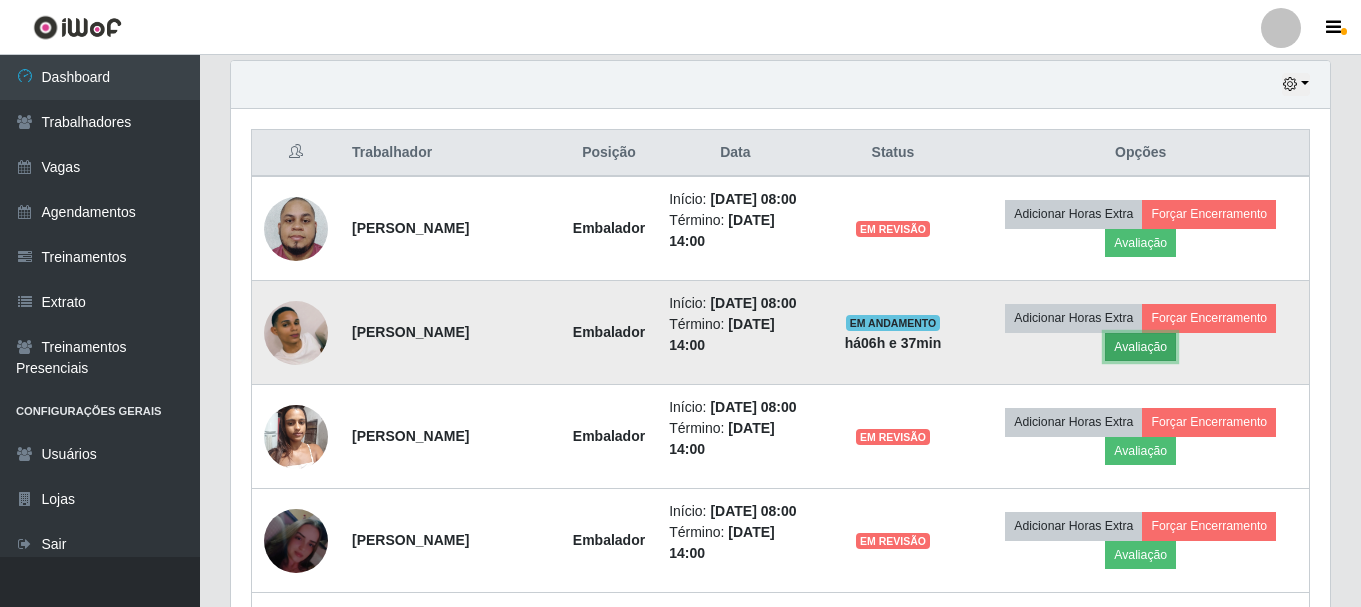 click on "Avaliação" at bounding box center (1140, 347) 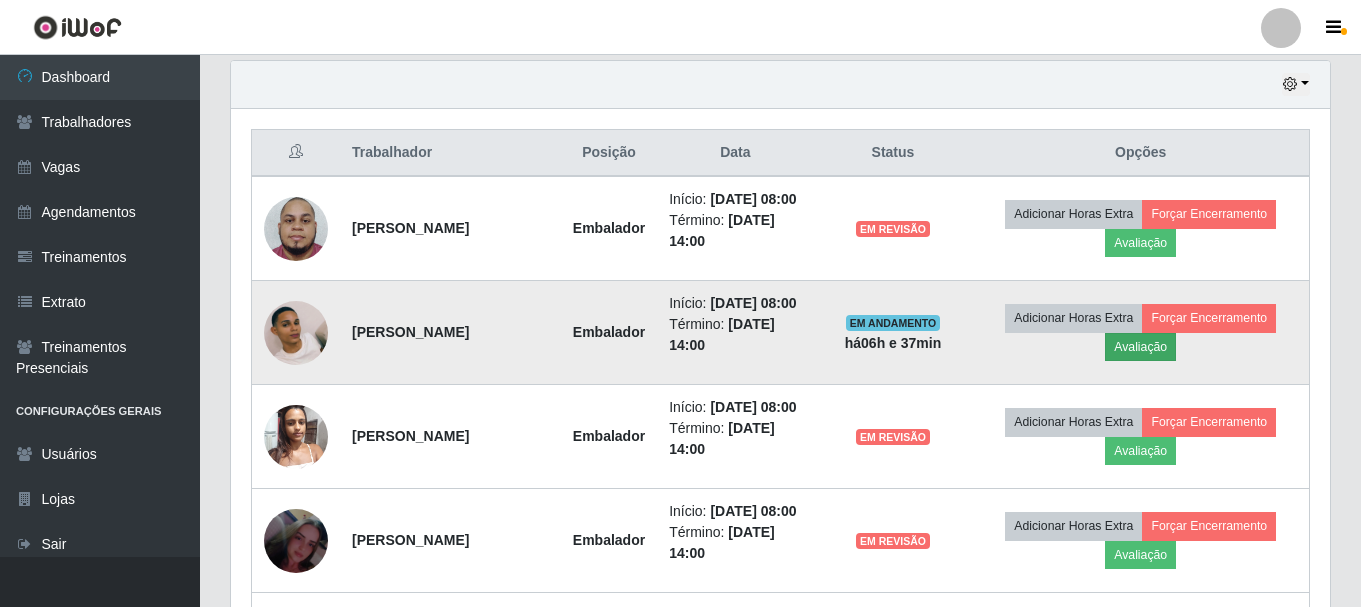 scroll, scrollTop: 999585, scrollLeft: 998911, axis: both 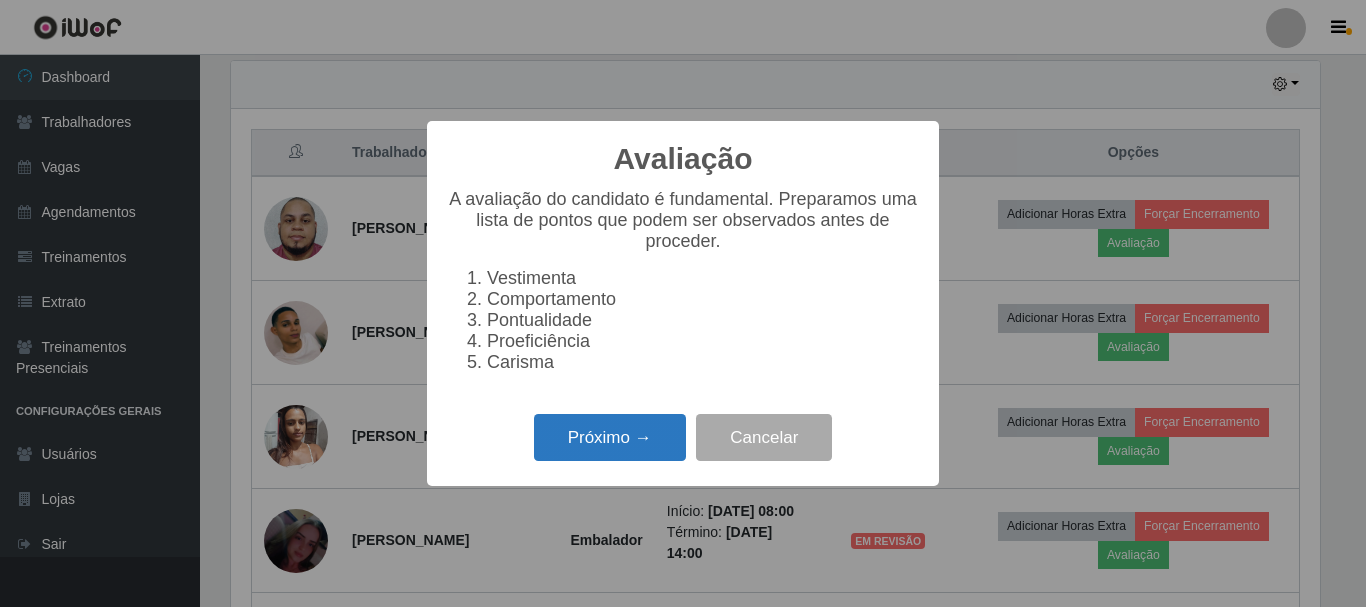 drag, startPoint x: 584, startPoint y: 481, endPoint x: 595, endPoint y: 458, distance: 25.495098 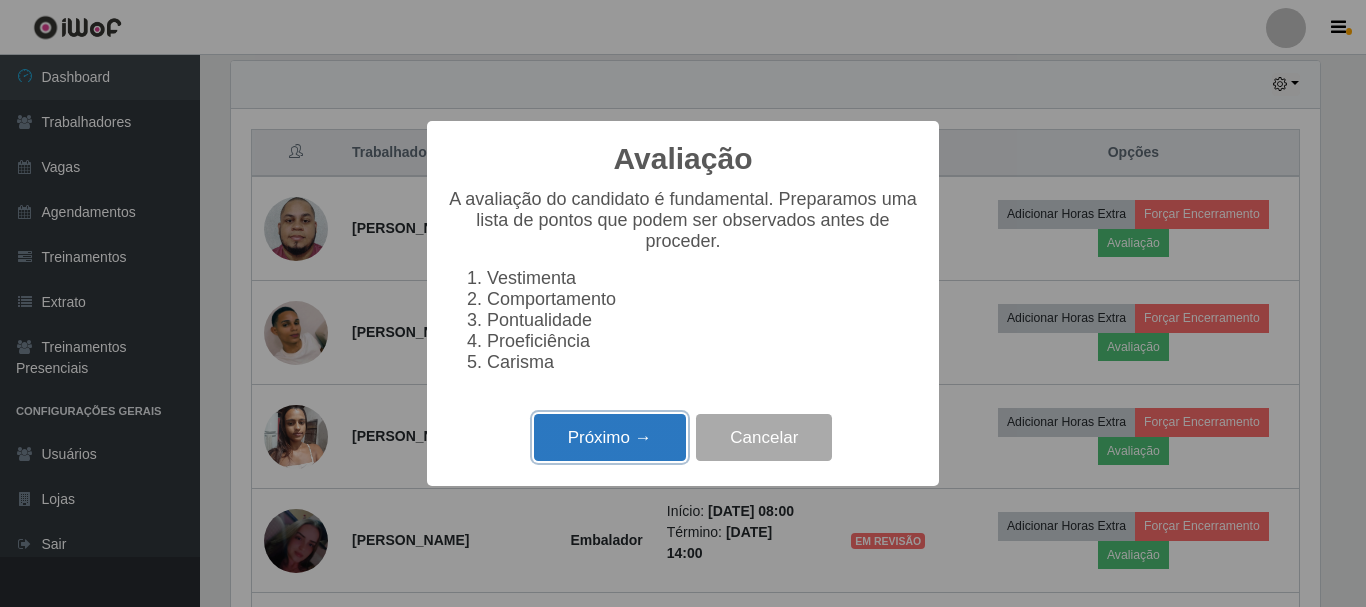 click on "Próximo →" at bounding box center [610, 437] 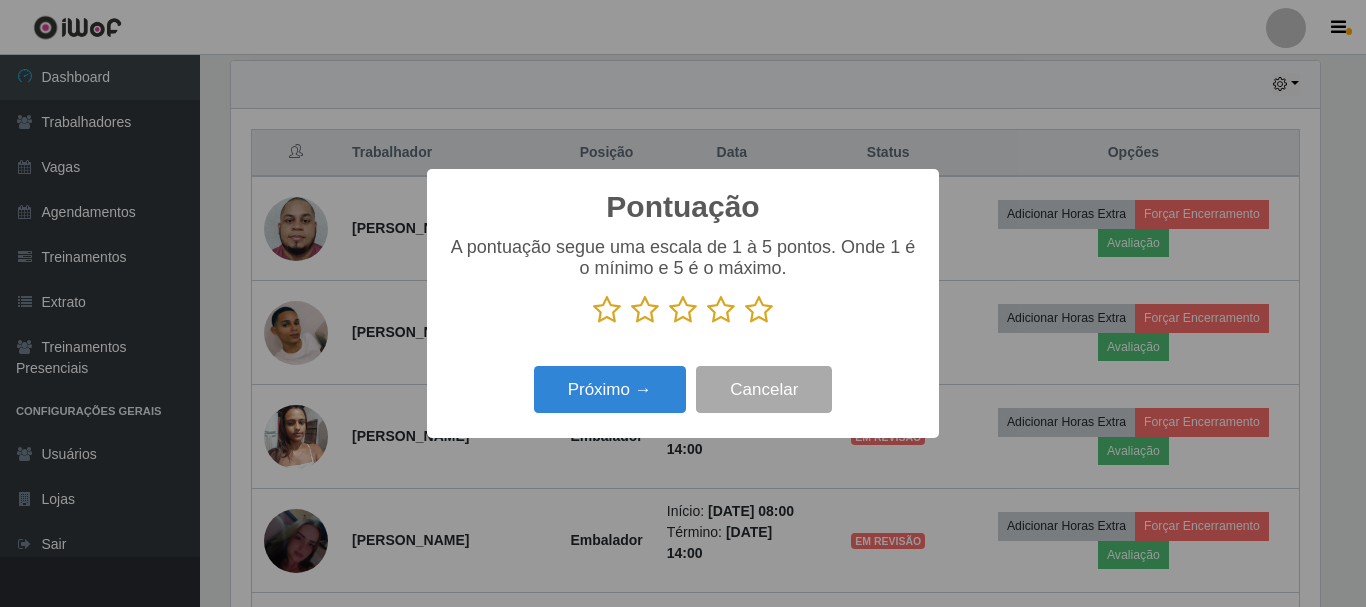 scroll, scrollTop: 999585, scrollLeft: 998911, axis: both 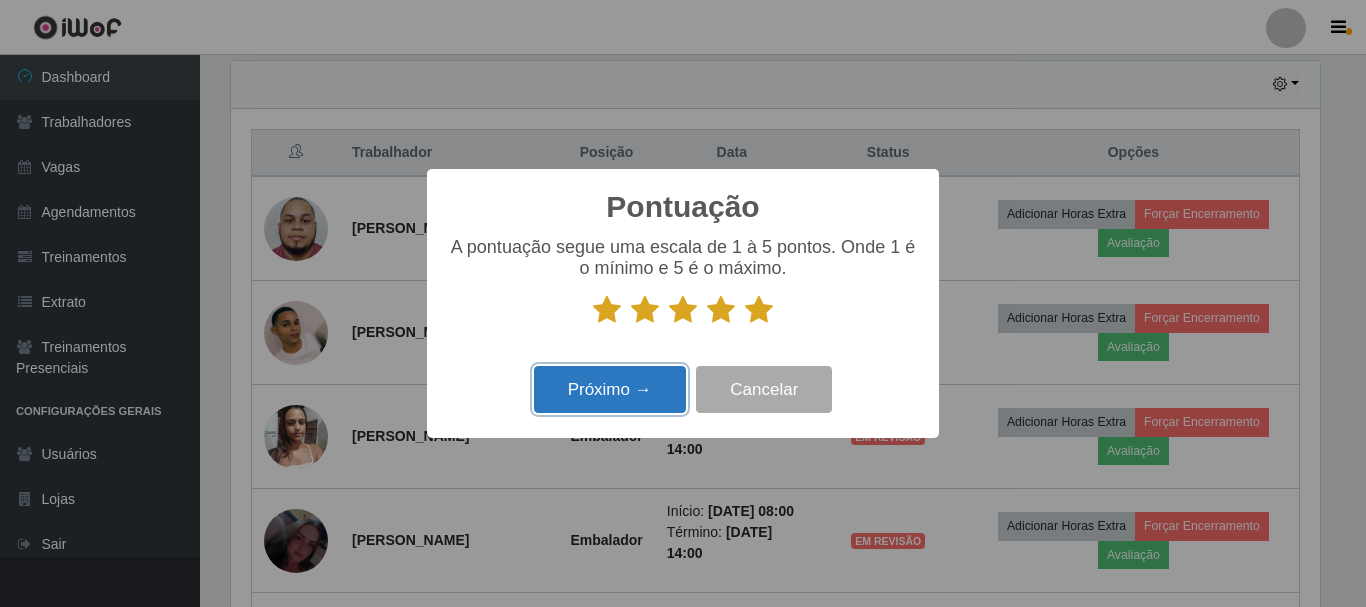click on "Próximo →" at bounding box center [610, 389] 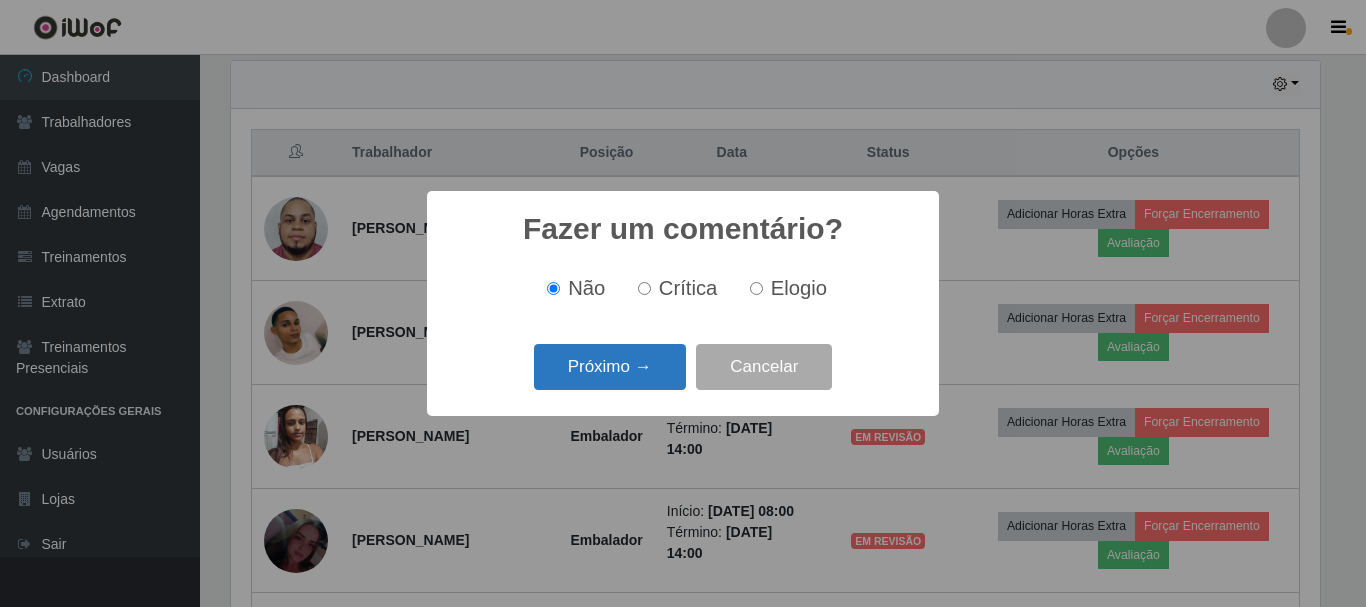 click on "Próximo →" at bounding box center (610, 367) 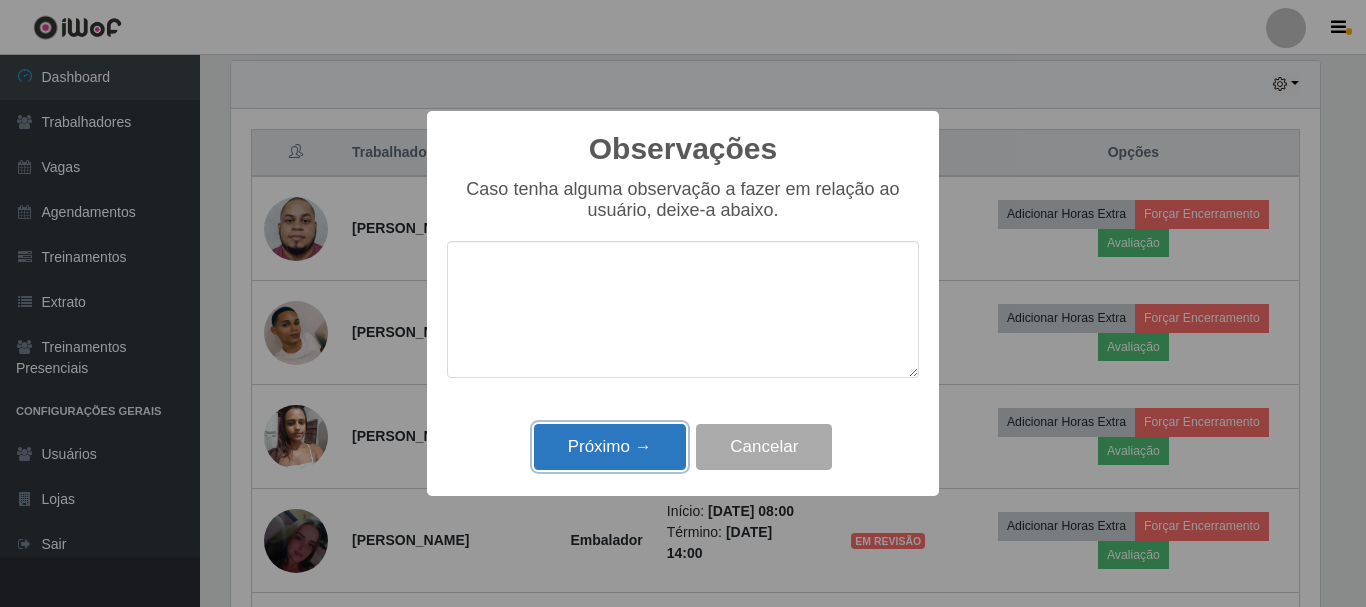 click on "Próximo →" at bounding box center (610, 447) 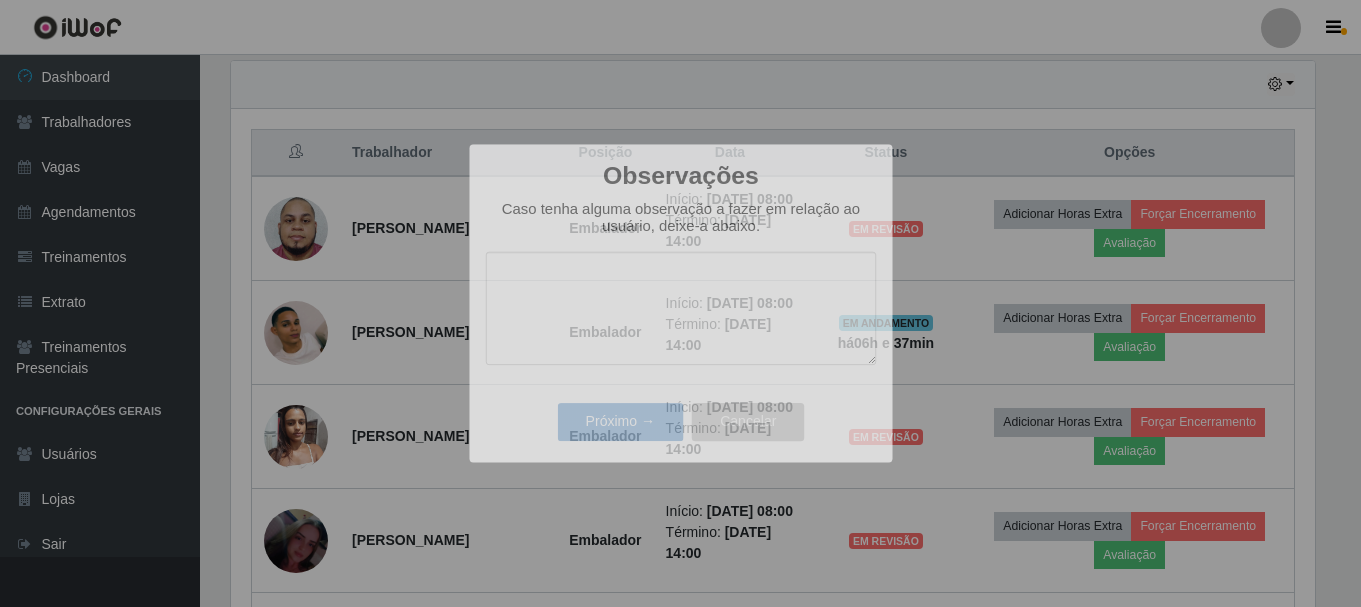 scroll, scrollTop: 999585, scrollLeft: 998901, axis: both 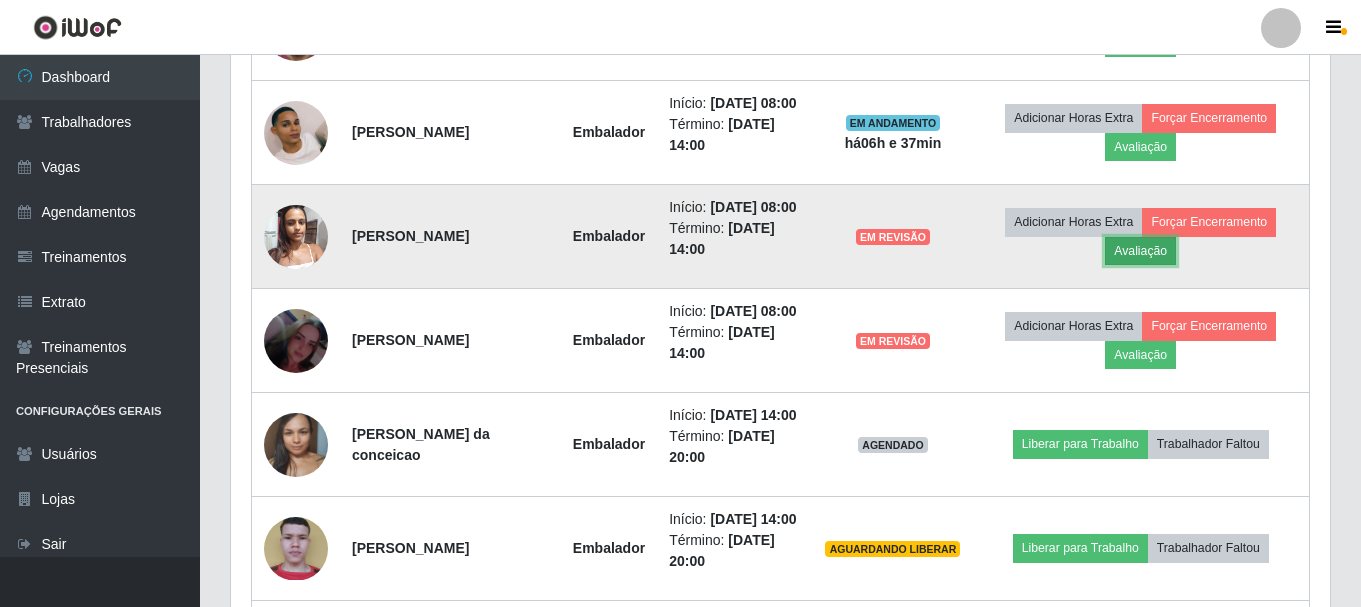 click on "Avaliação" at bounding box center [1140, 251] 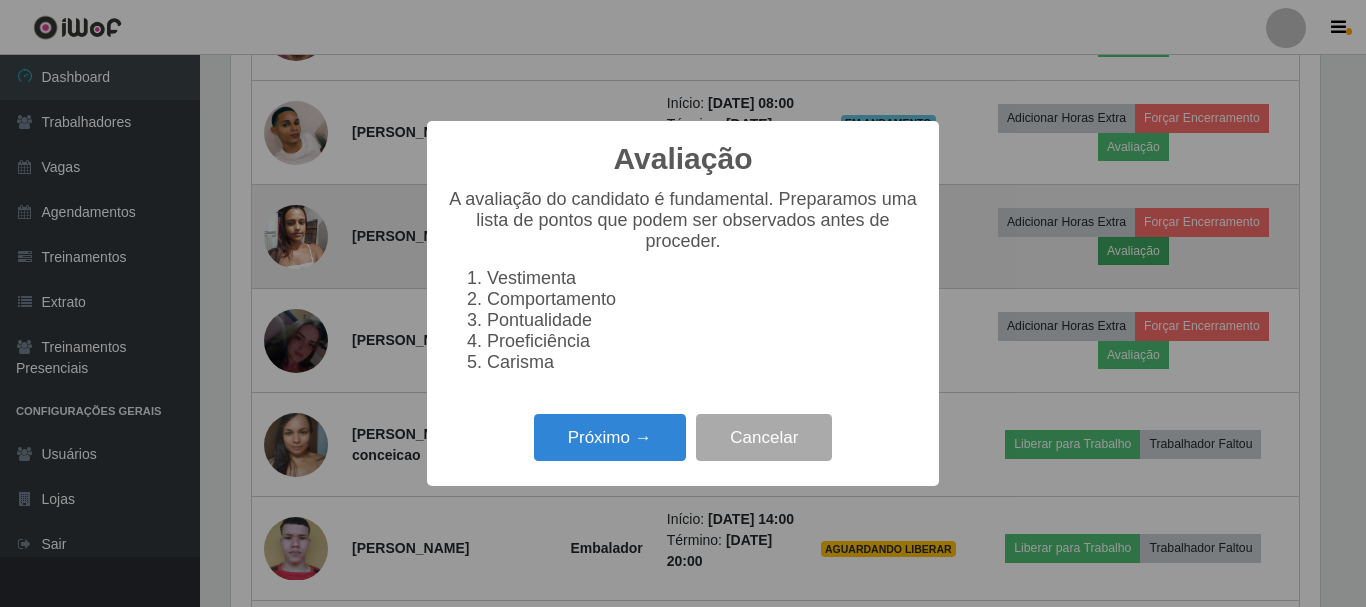 scroll, scrollTop: 999585, scrollLeft: 998911, axis: both 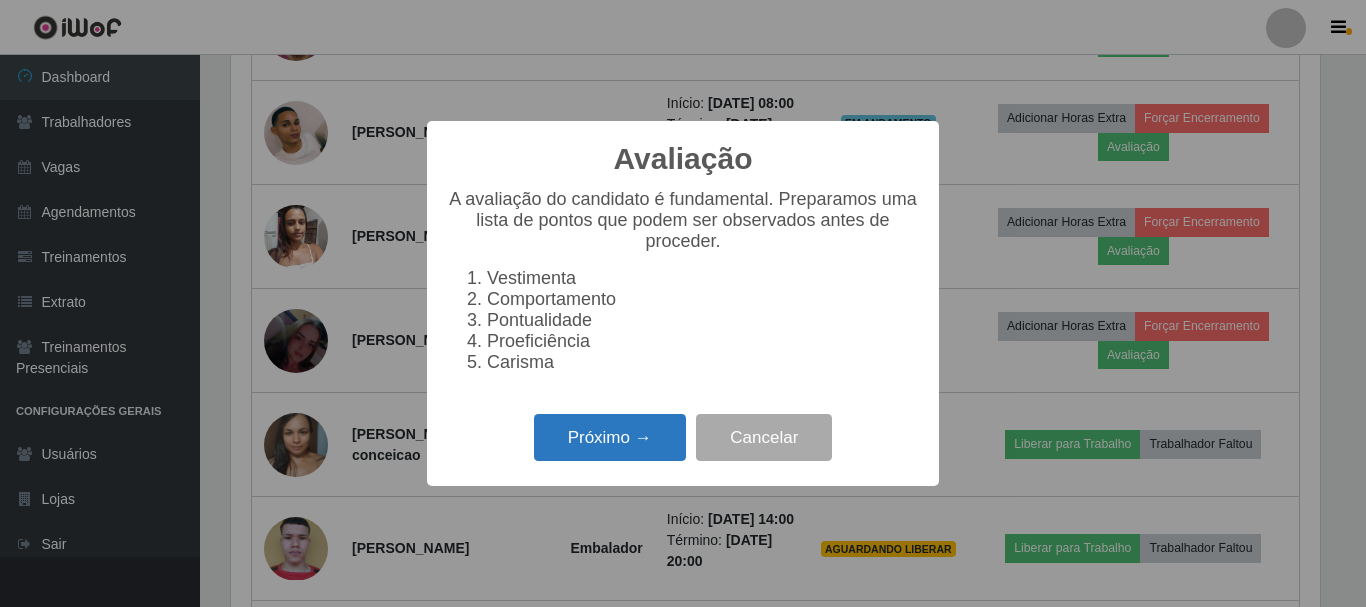 click on "Próximo →" at bounding box center (610, 437) 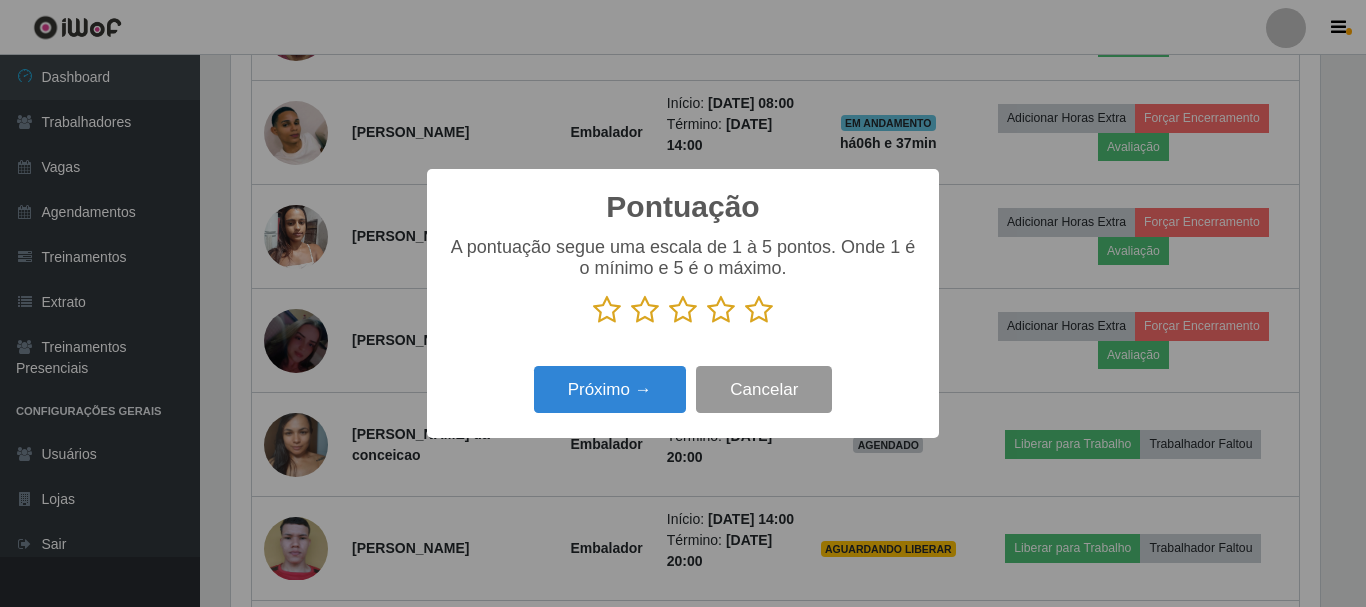 scroll, scrollTop: 999585, scrollLeft: 998911, axis: both 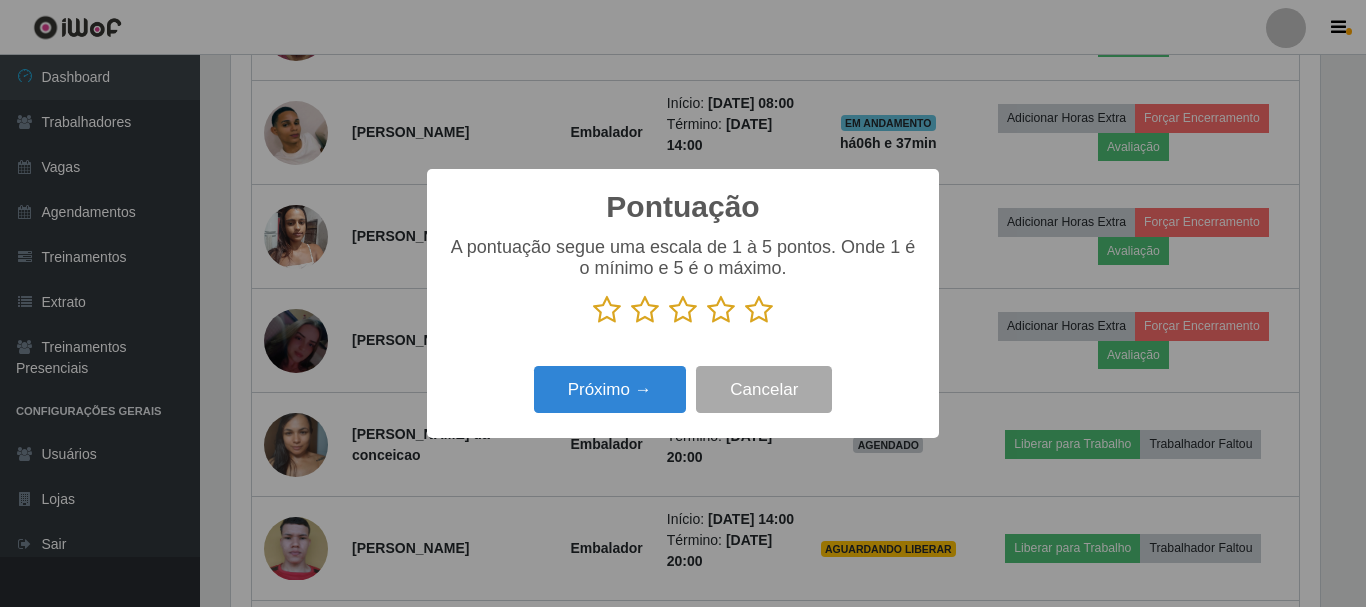 click at bounding box center [759, 310] 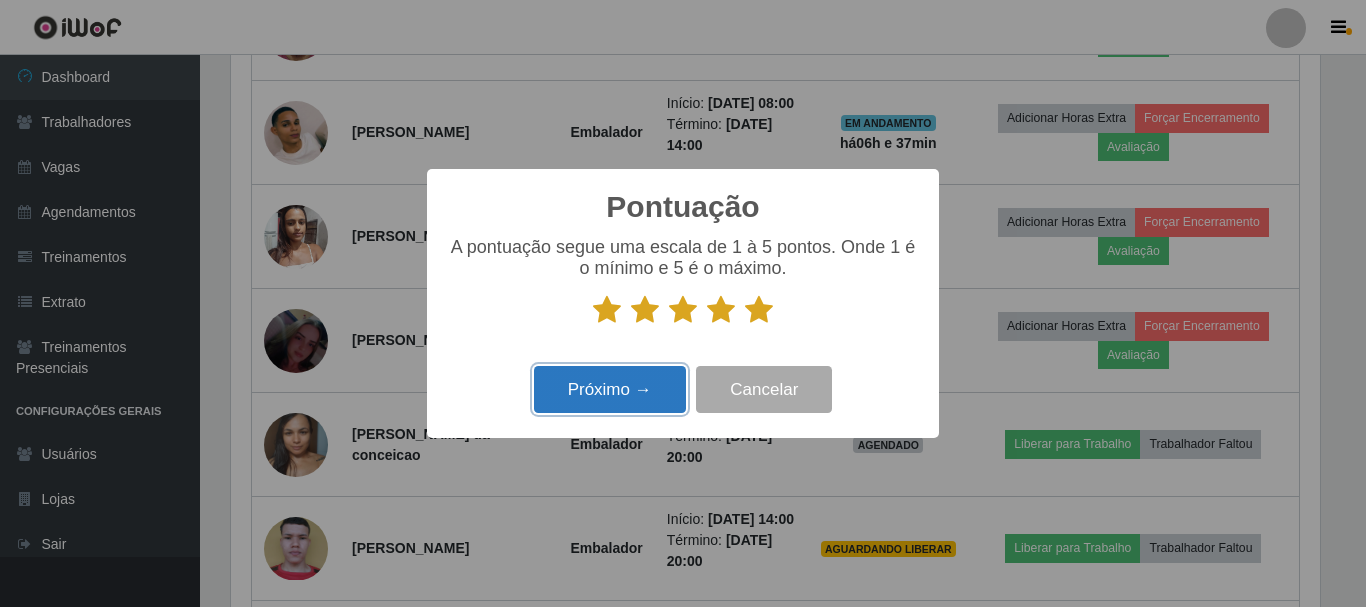 click on "Próximo →" at bounding box center (610, 389) 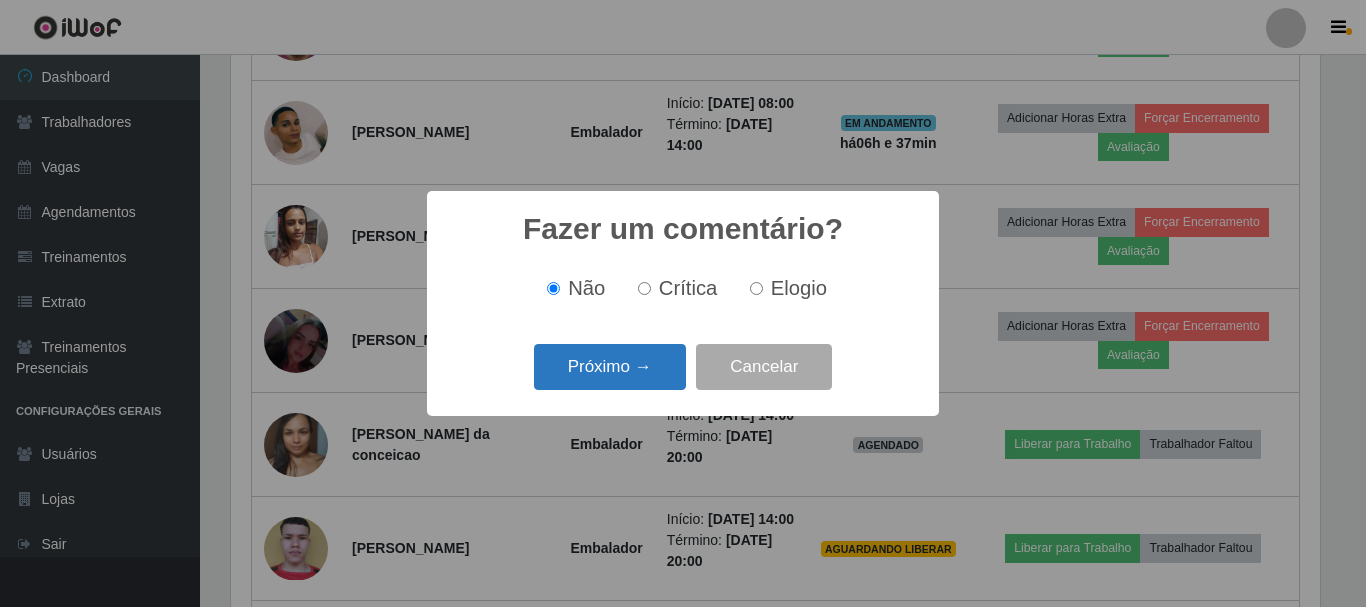click on "Próximo →" at bounding box center [610, 367] 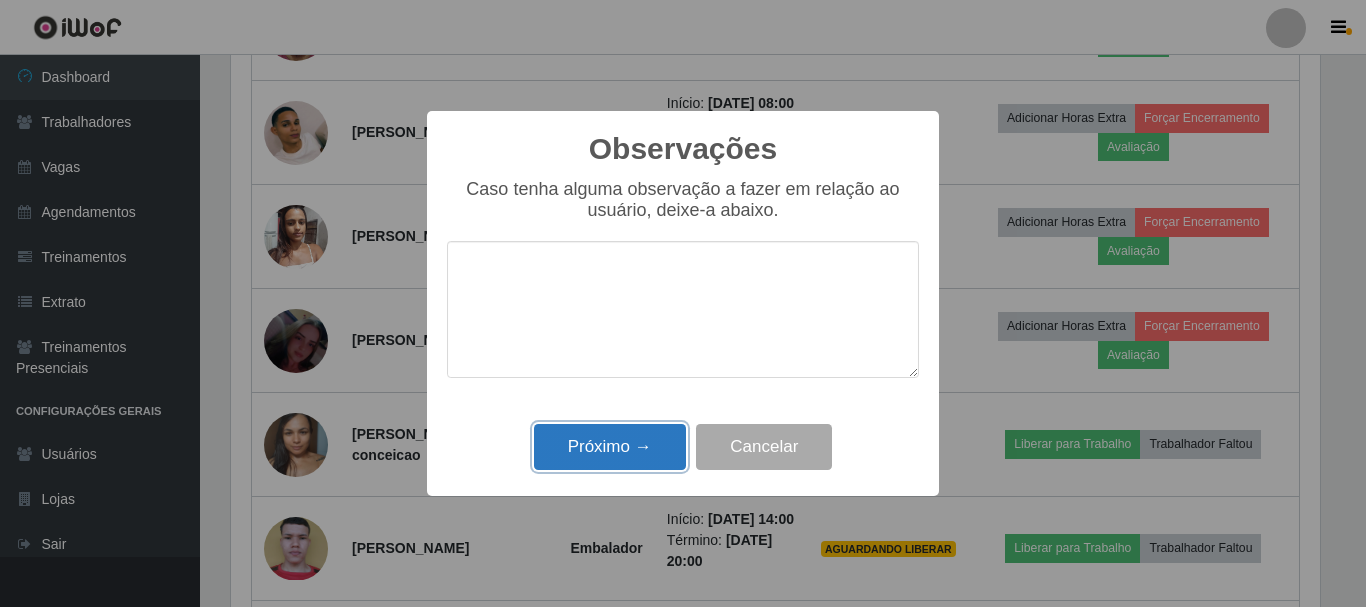 click on "Próximo →" at bounding box center (610, 447) 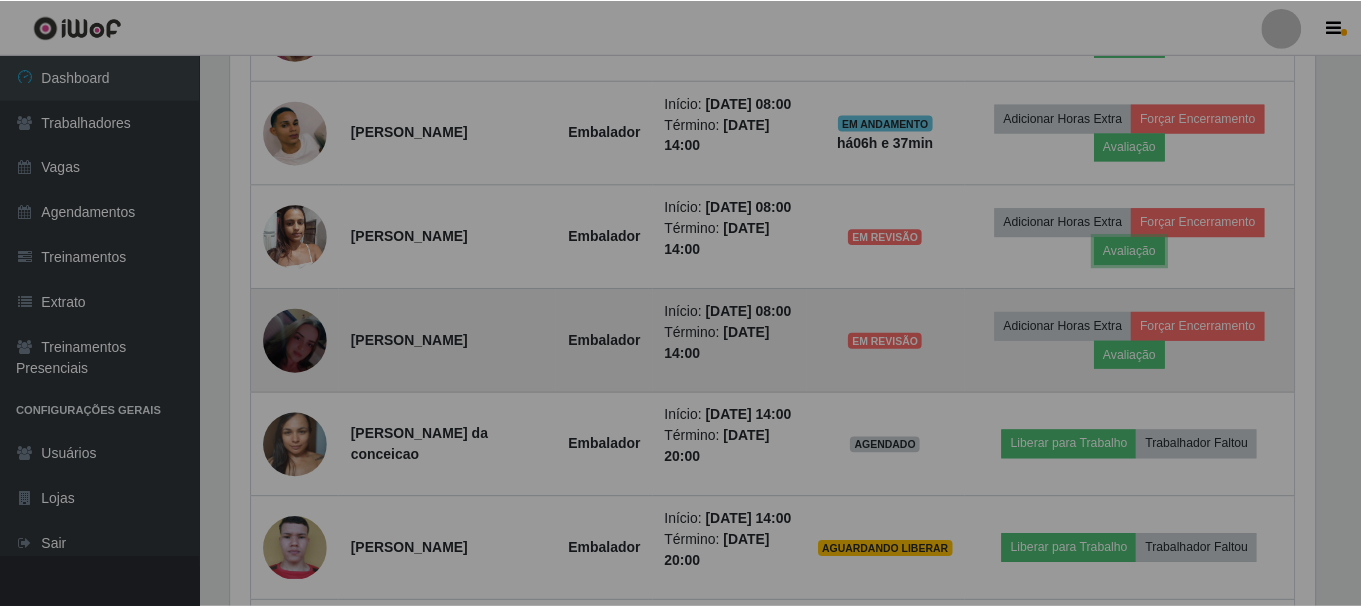scroll, scrollTop: 999585, scrollLeft: 998901, axis: both 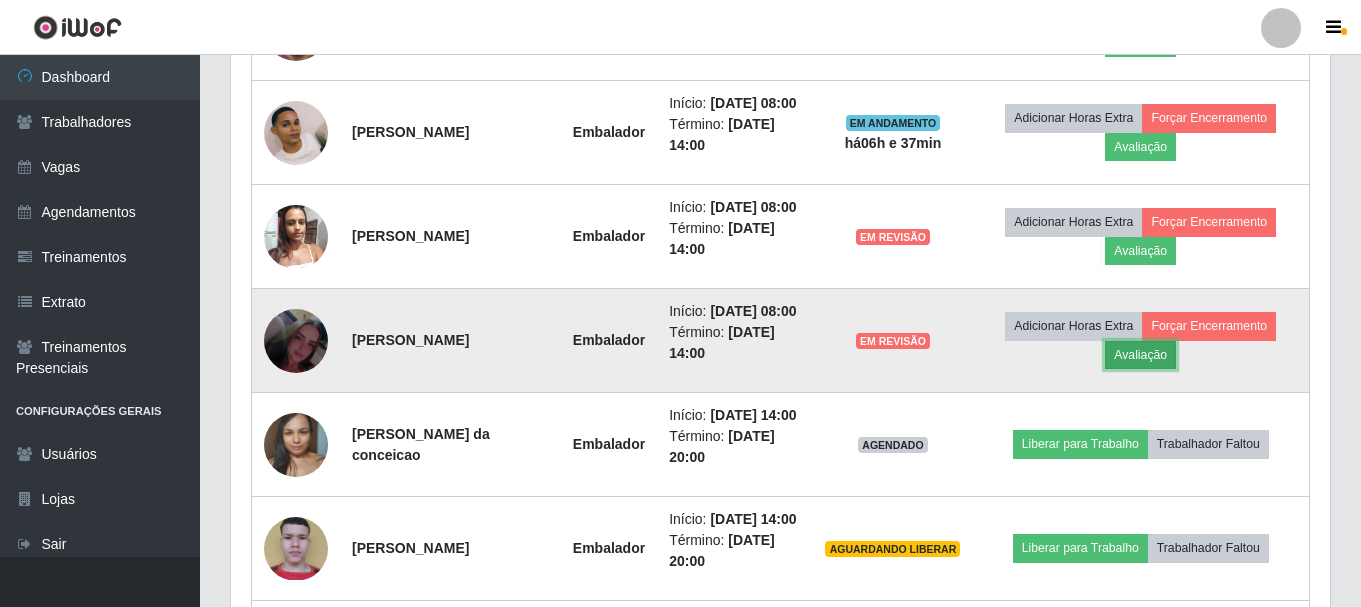 click on "Avaliação" at bounding box center [1140, 355] 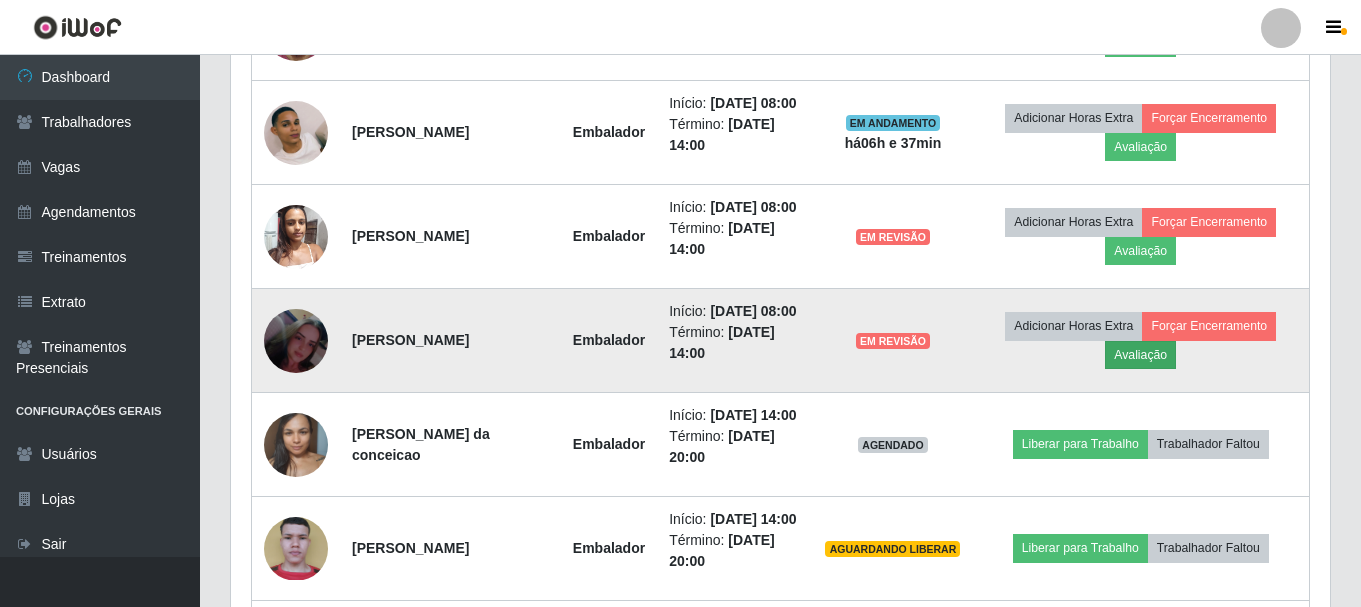 scroll, scrollTop: 999585, scrollLeft: 998911, axis: both 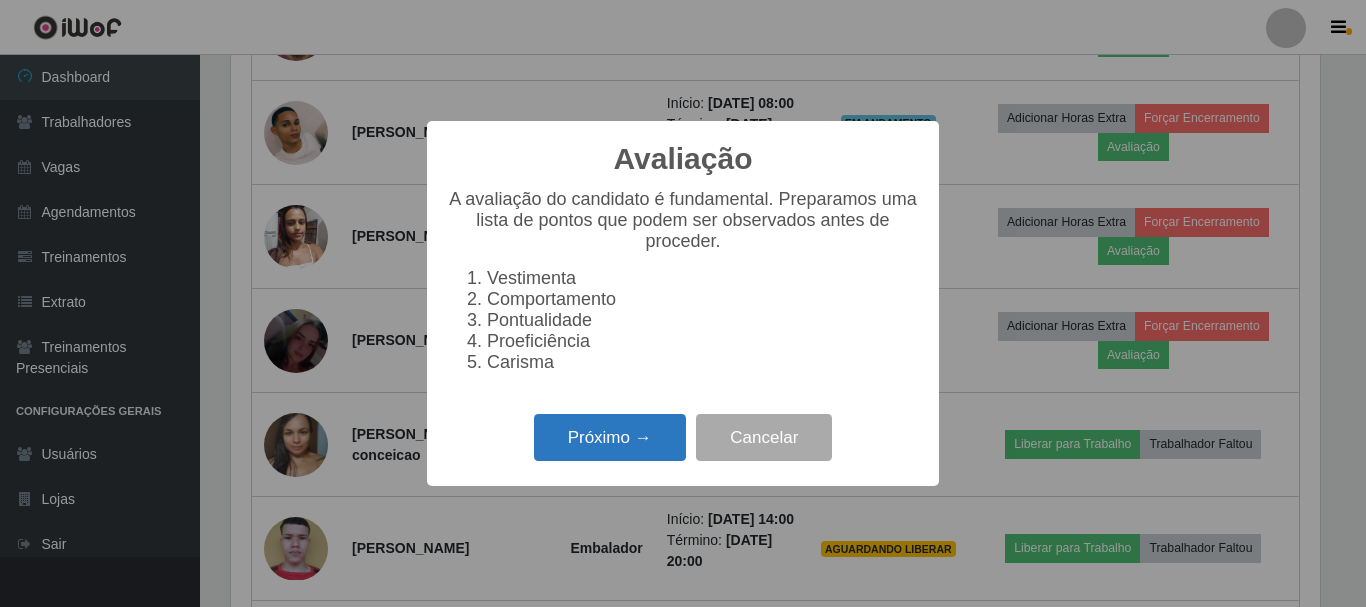 click on "Próximo →" at bounding box center (610, 437) 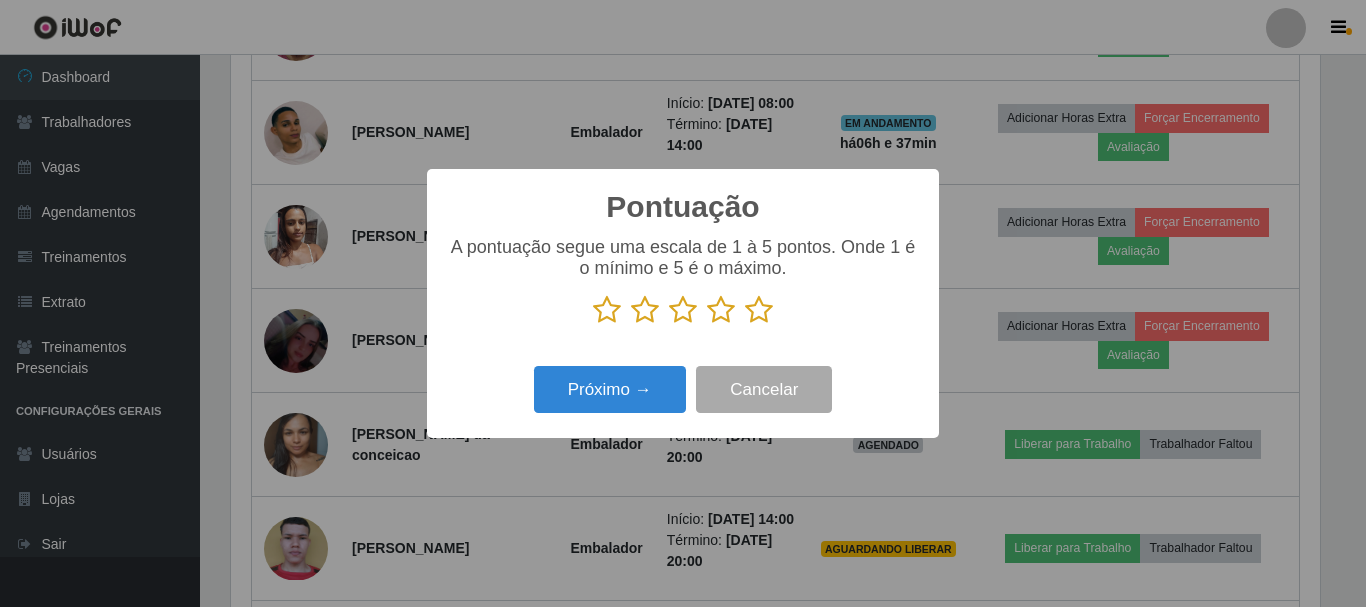 scroll, scrollTop: 999585, scrollLeft: 998911, axis: both 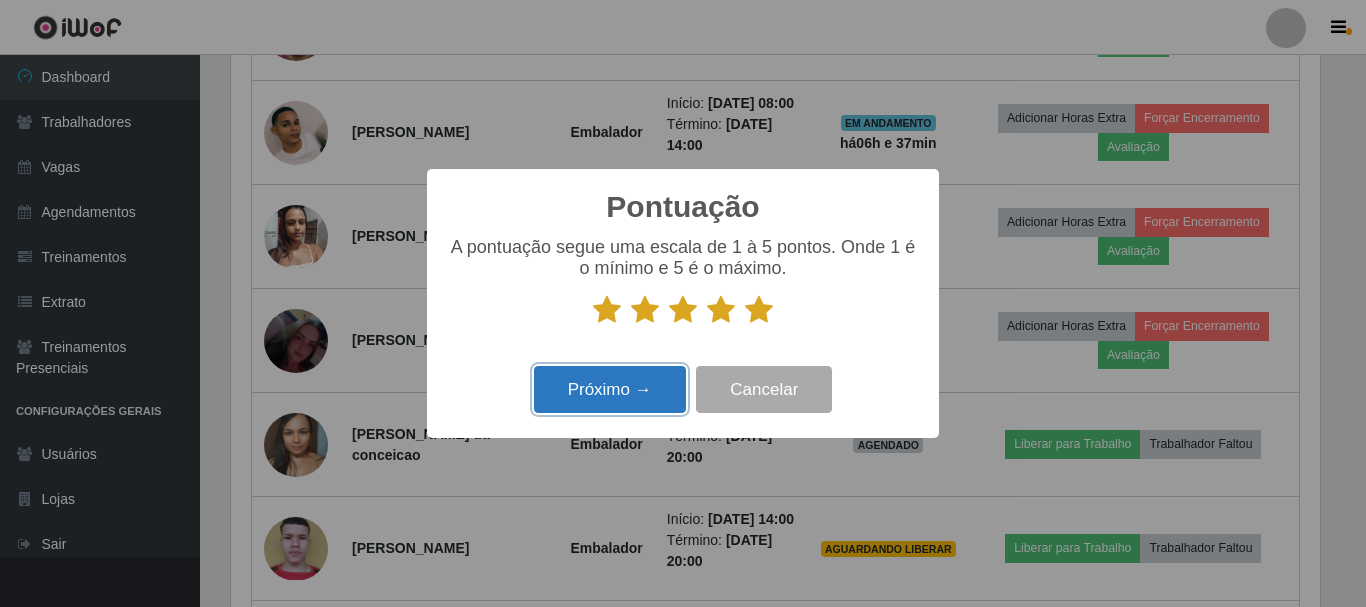 click on "Próximo →" at bounding box center [610, 389] 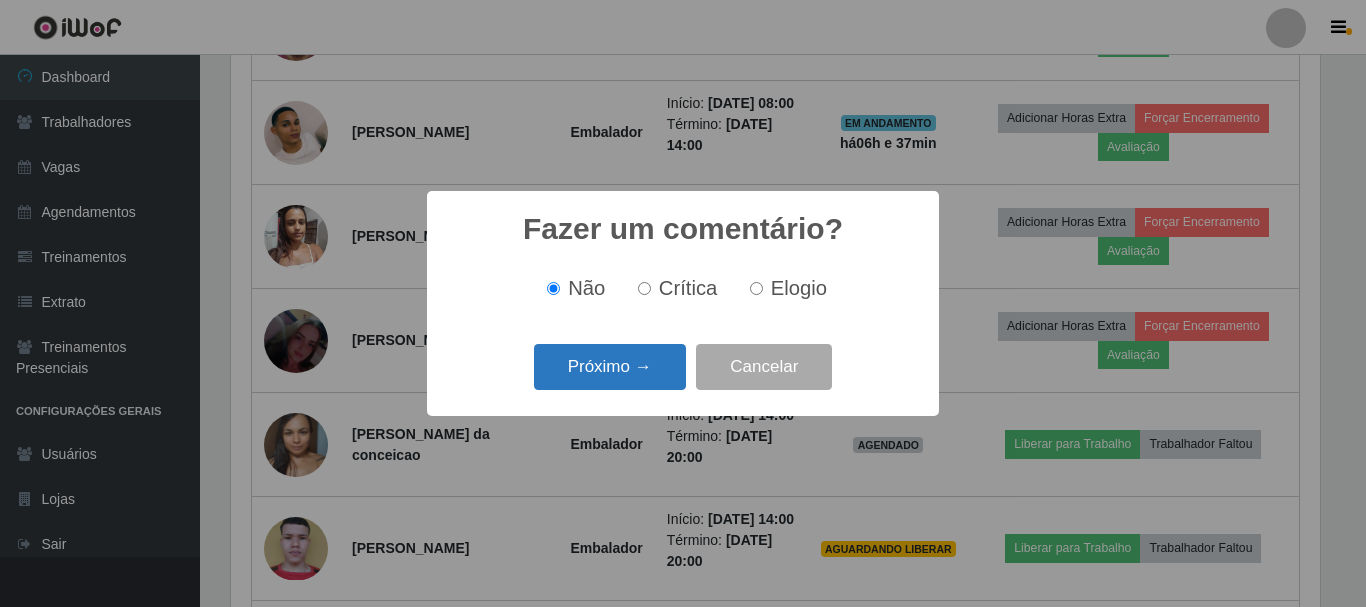 click on "Próximo →" at bounding box center [610, 367] 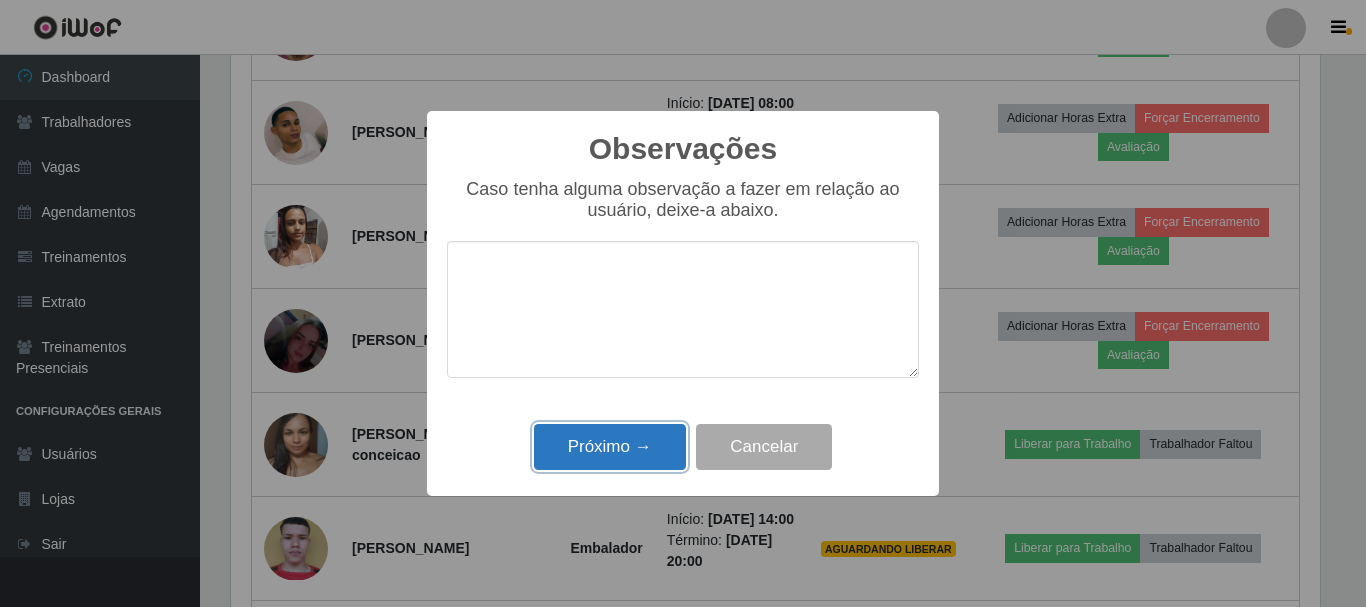 click on "Próximo →" at bounding box center (610, 447) 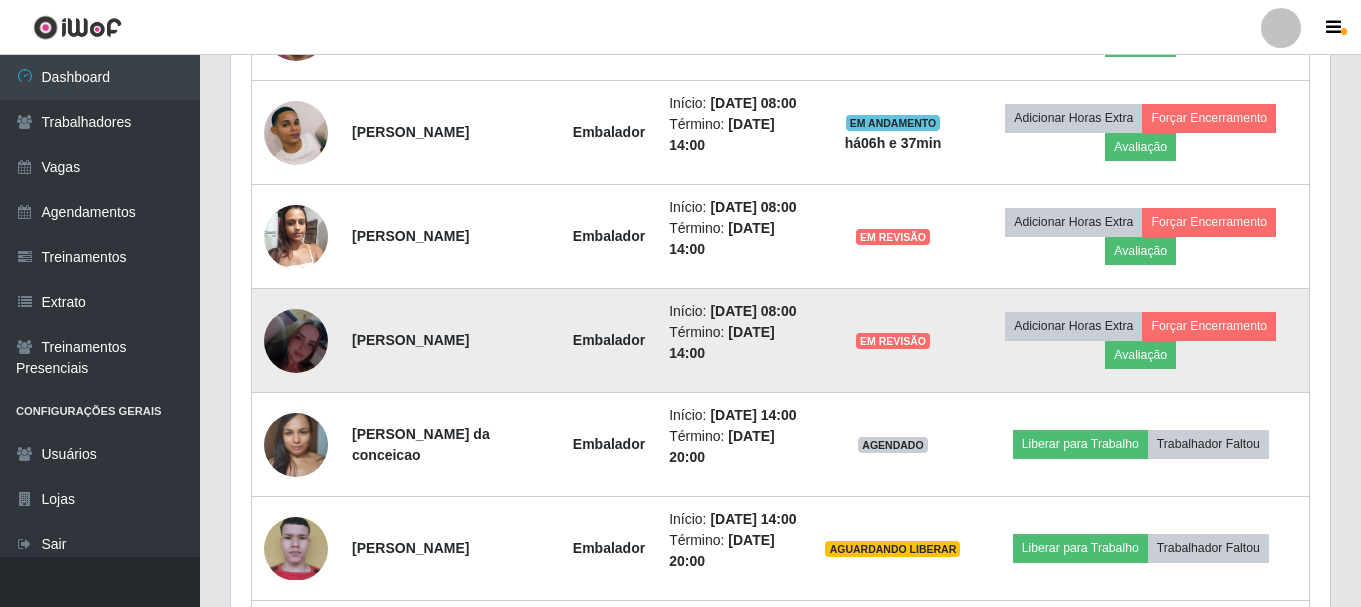 scroll, scrollTop: 999585, scrollLeft: 998901, axis: both 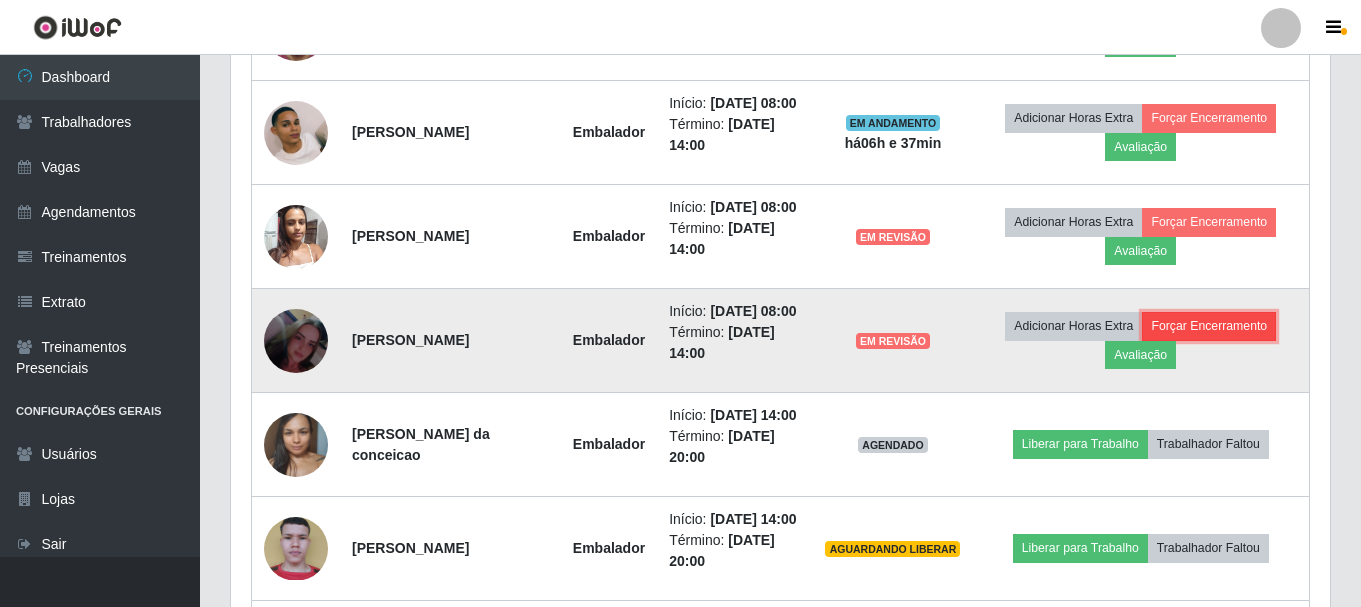 click on "Forçar Encerramento" at bounding box center [1209, 326] 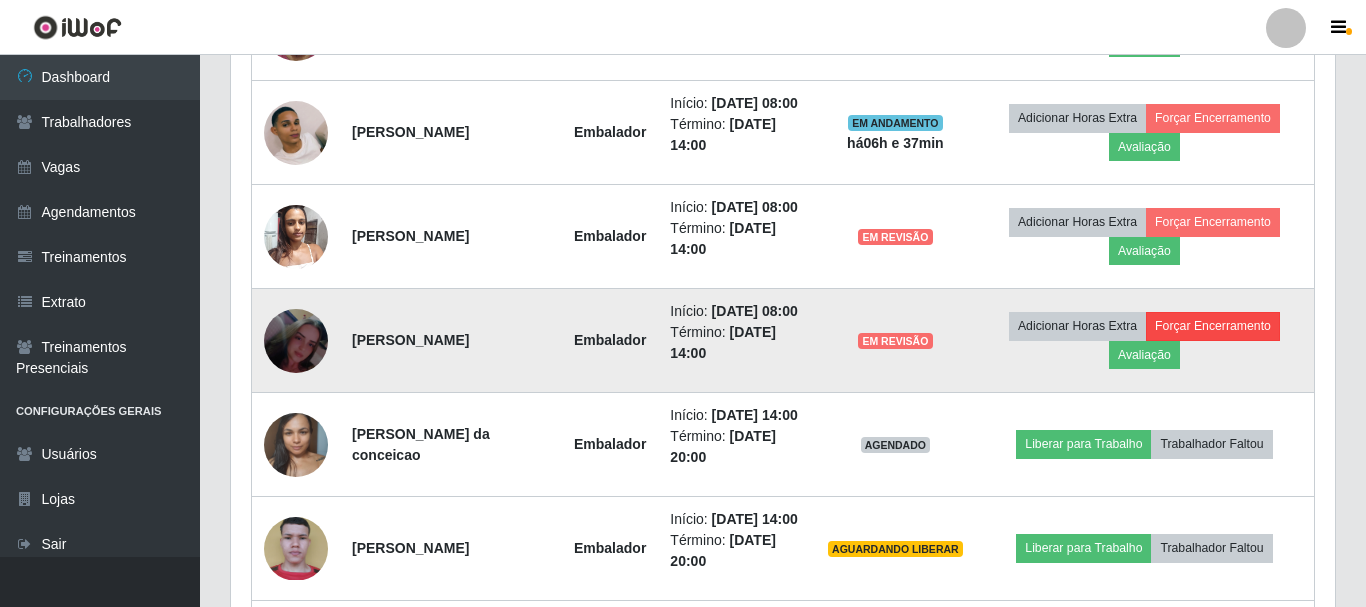 scroll, scrollTop: 999585, scrollLeft: 998911, axis: both 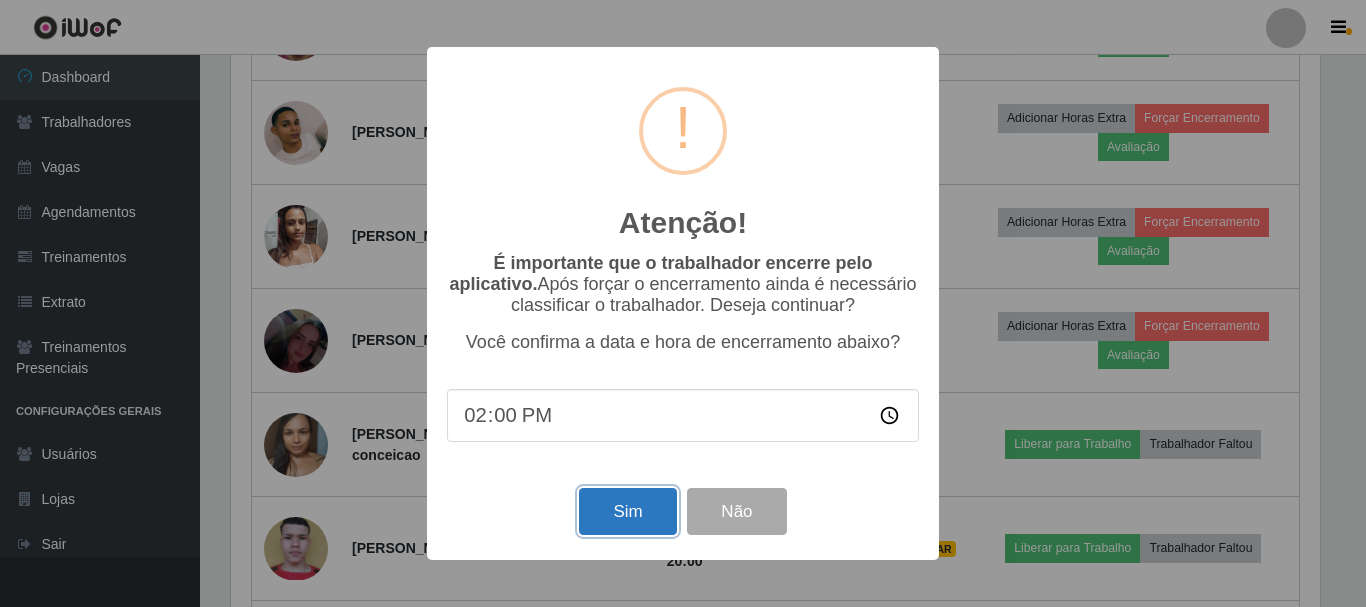 click on "Sim" at bounding box center [627, 511] 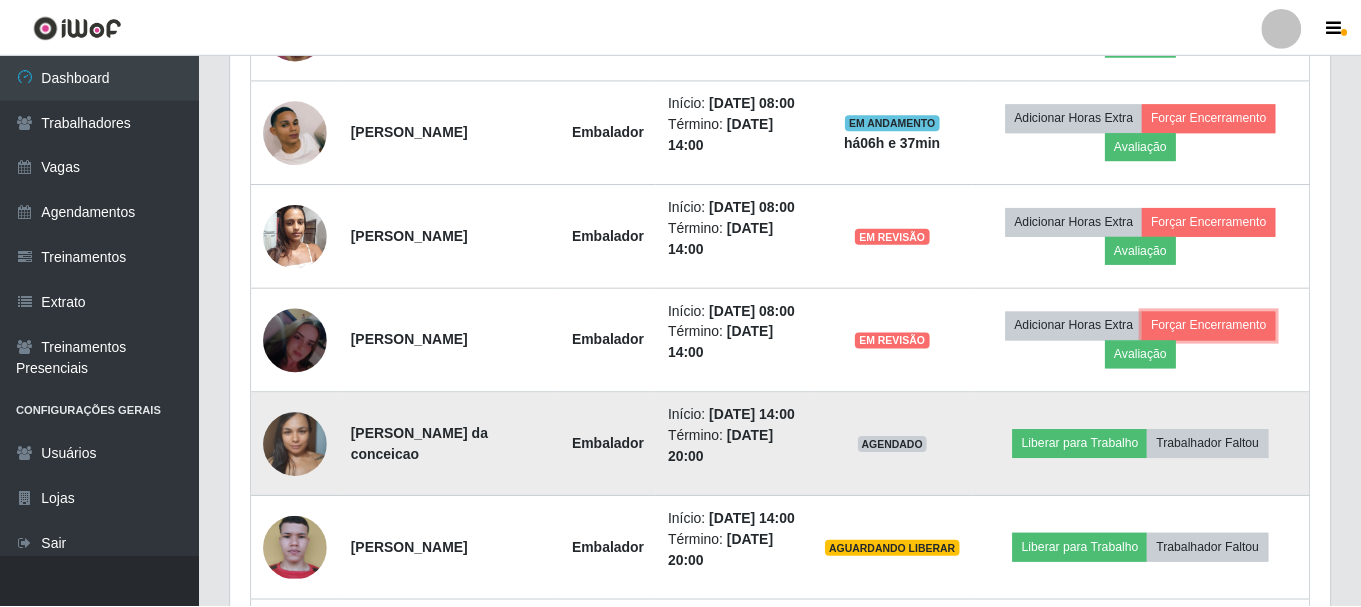 scroll, scrollTop: 999585, scrollLeft: 998901, axis: both 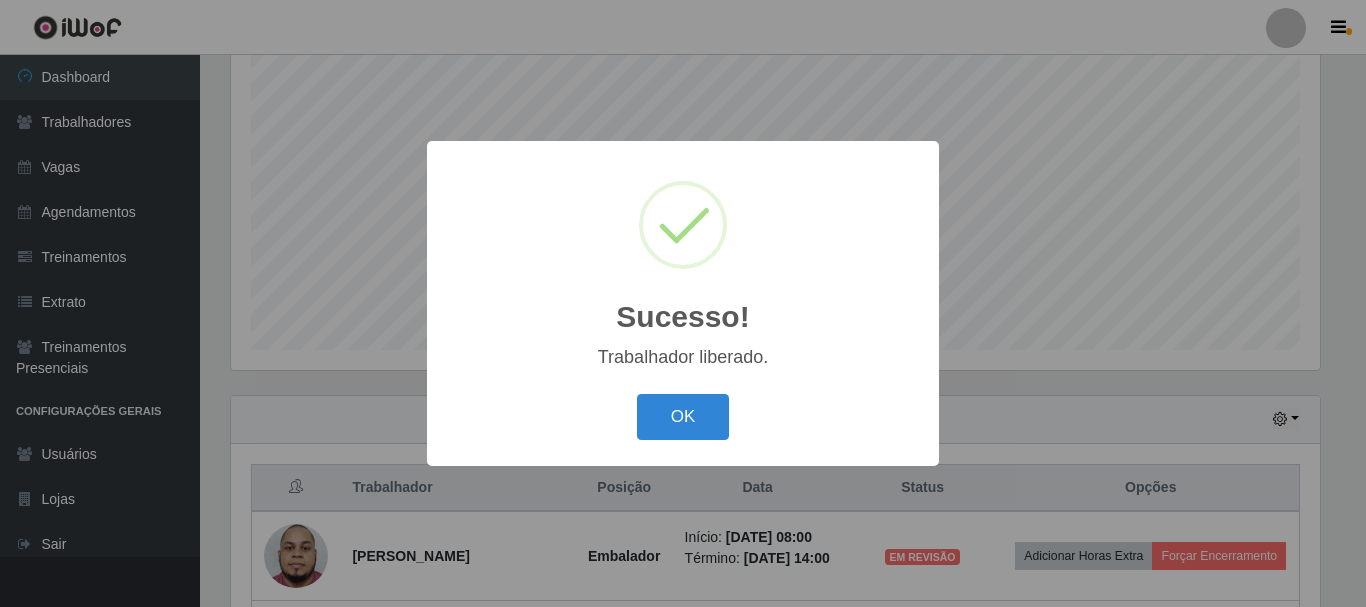 type 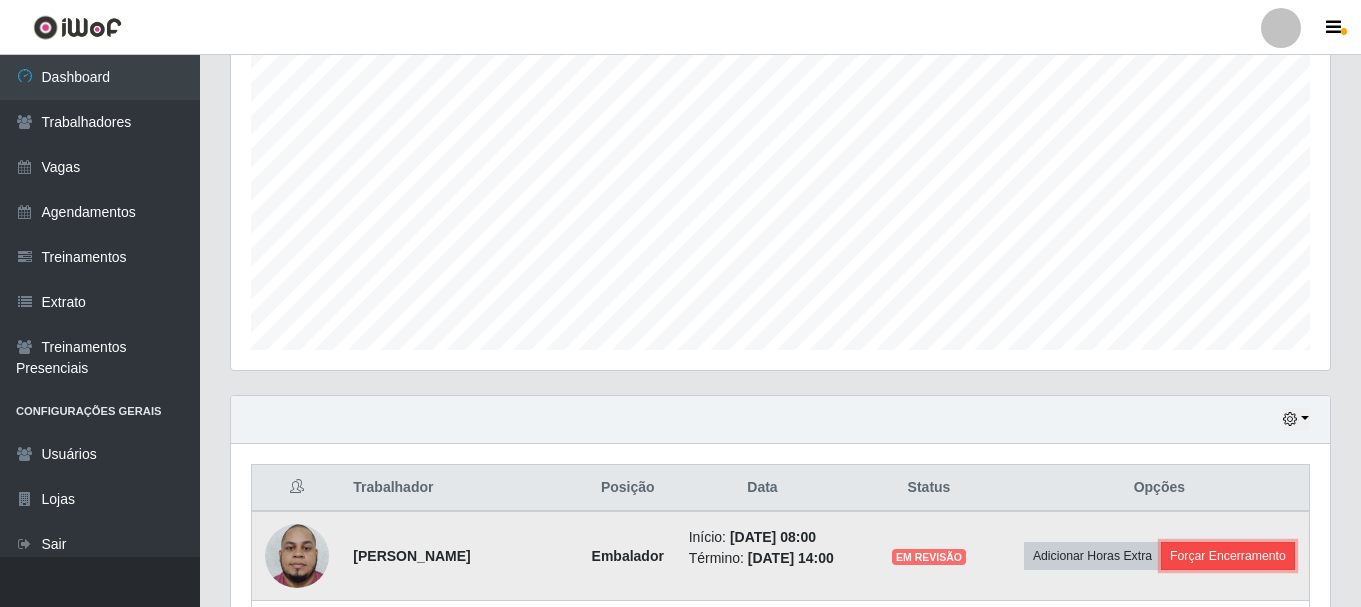 click on "Forçar Encerramento" at bounding box center (1228, 556) 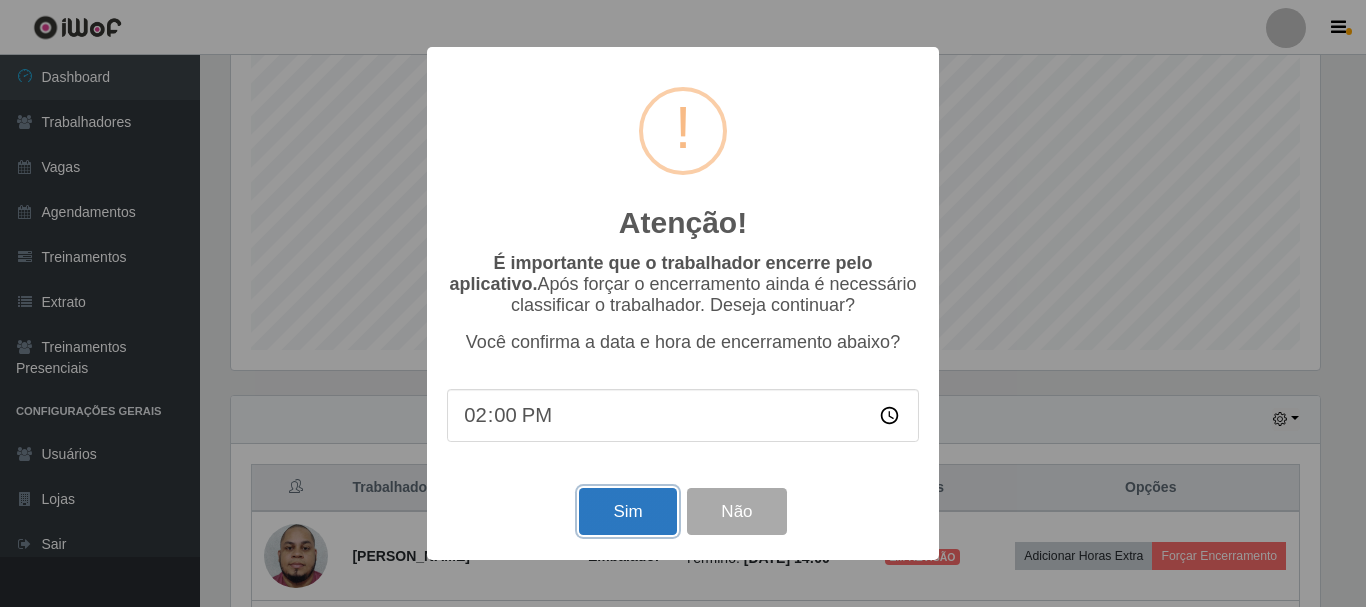 click on "Sim" at bounding box center [627, 511] 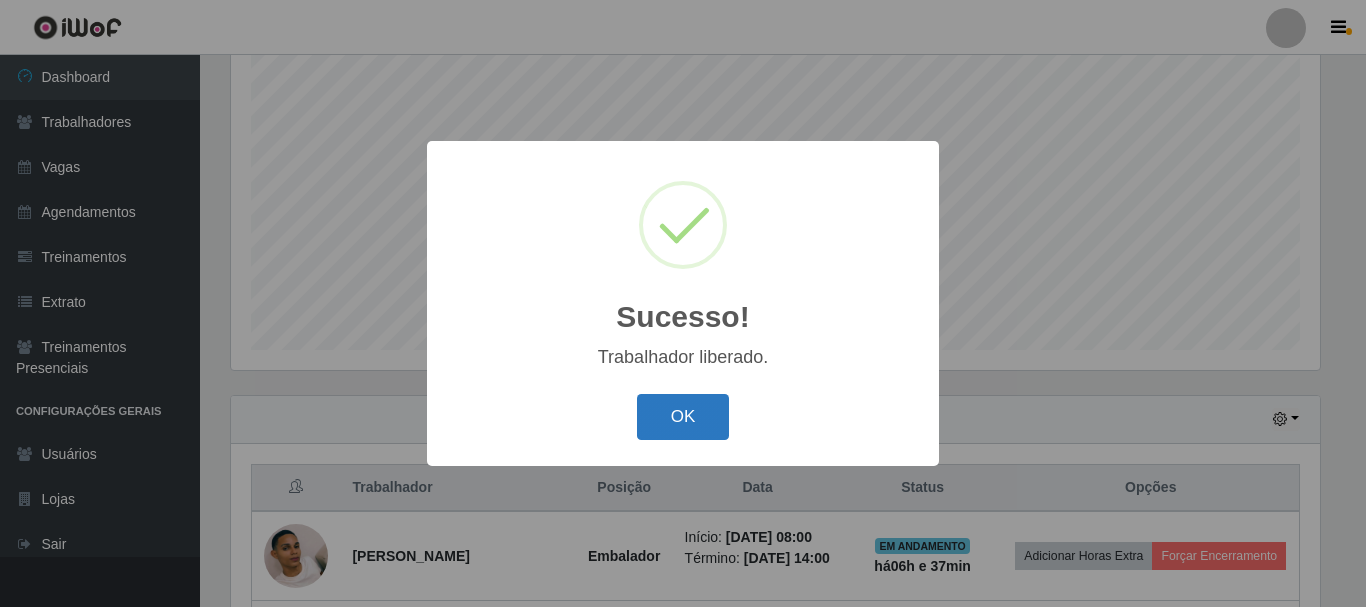 click on "OK" at bounding box center (683, 417) 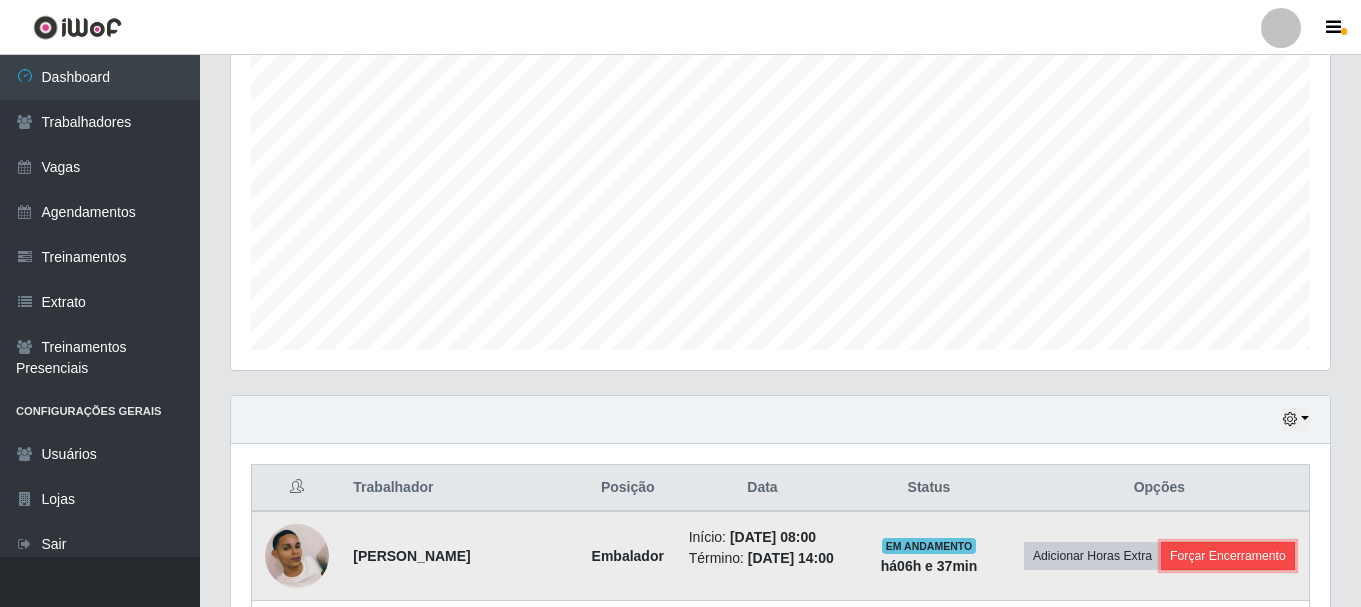 click on "Forçar Encerramento" at bounding box center [1228, 556] 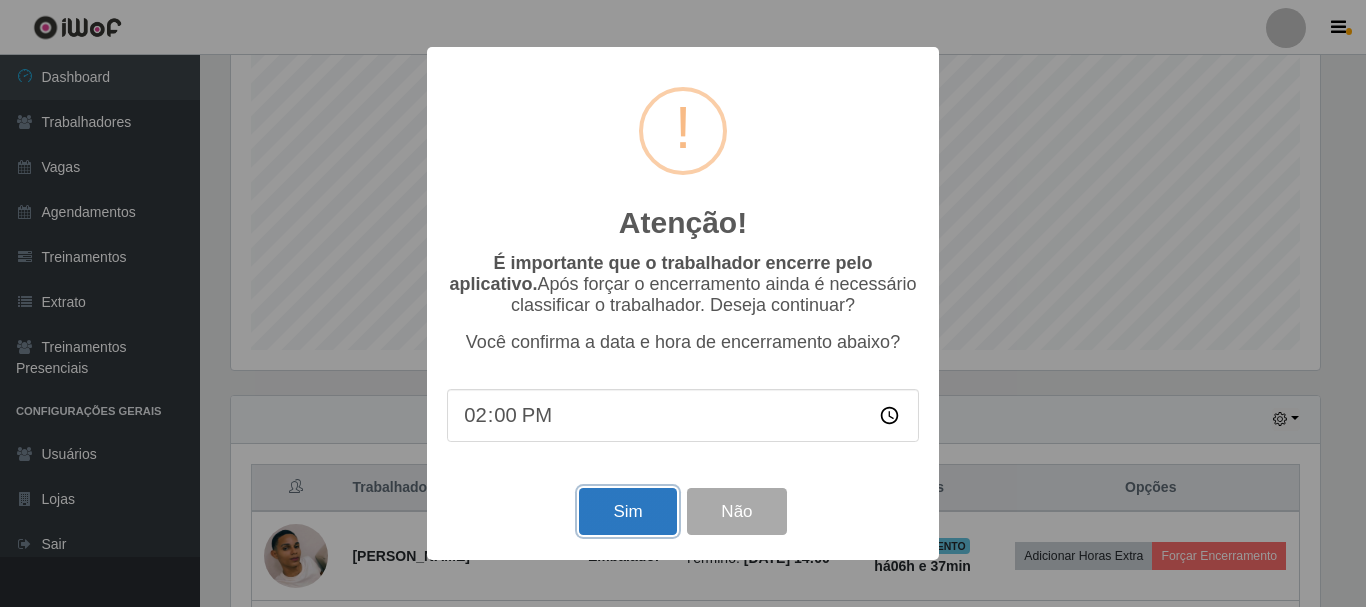 click on "Sim" at bounding box center (627, 511) 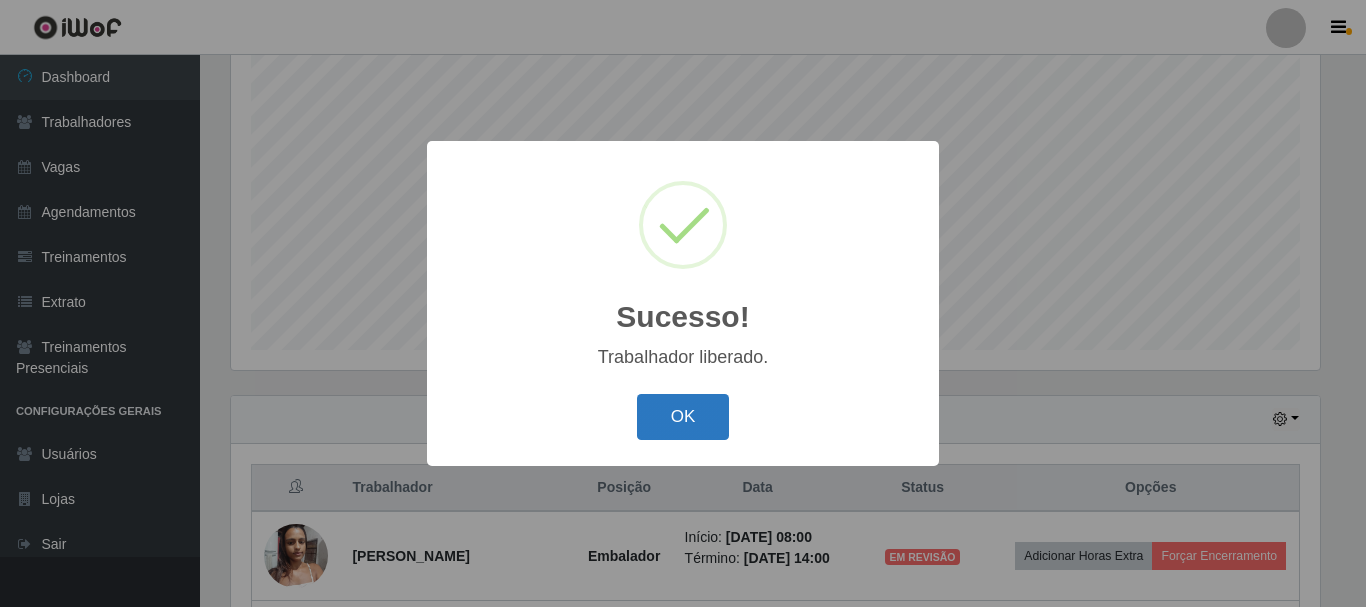 click on "OK" at bounding box center (683, 417) 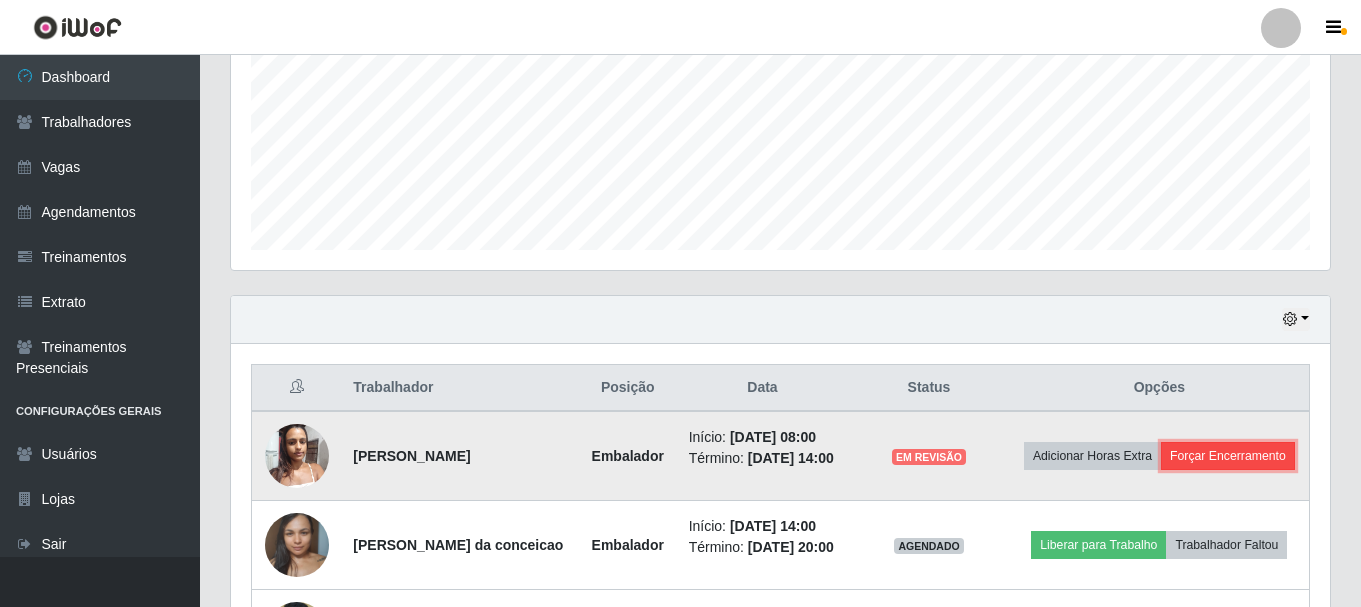 click on "Forçar Encerramento" at bounding box center (1228, 456) 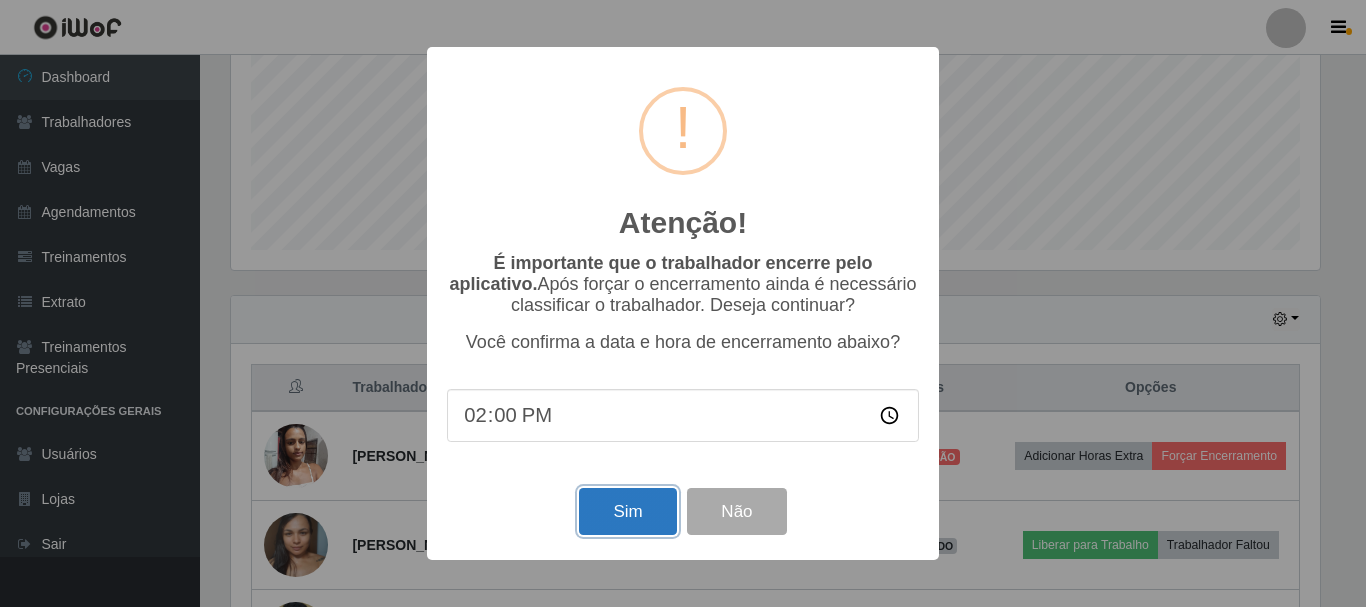 click on "Sim" at bounding box center (627, 511) 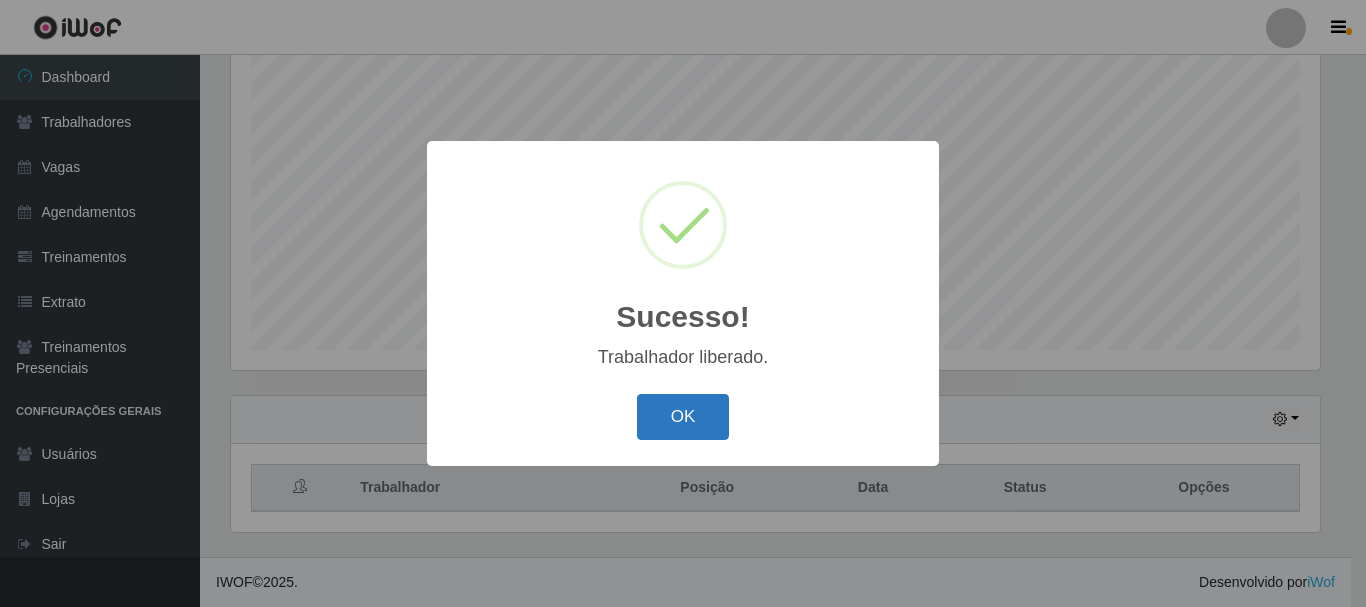 click on "OK" at bounding box center (683, 417) 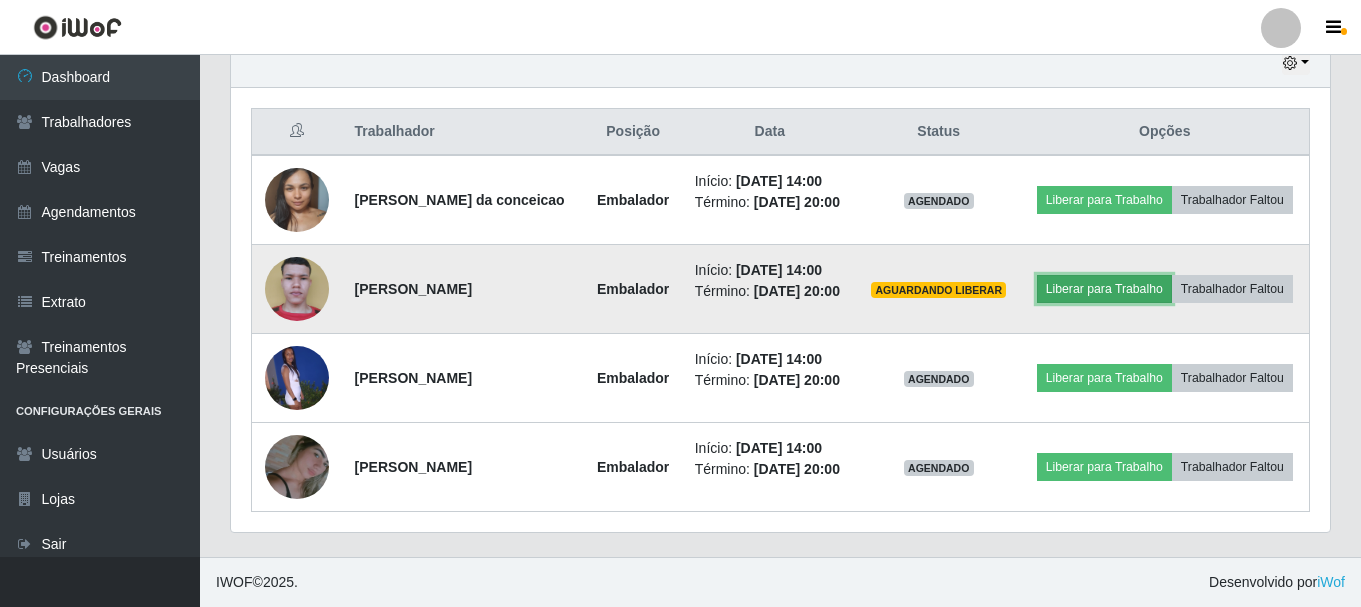 click on "Liberar para Trabalho" at bounding box center [1104, 289] 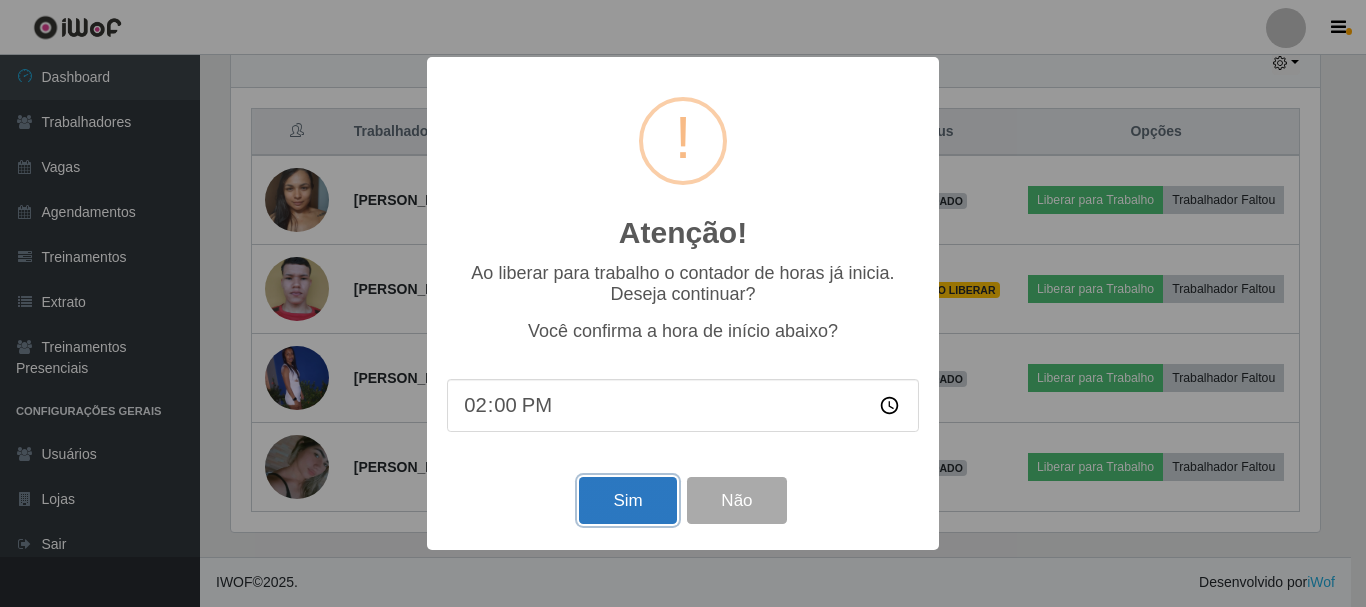click on "Sim" at bounding box center (627, 500) 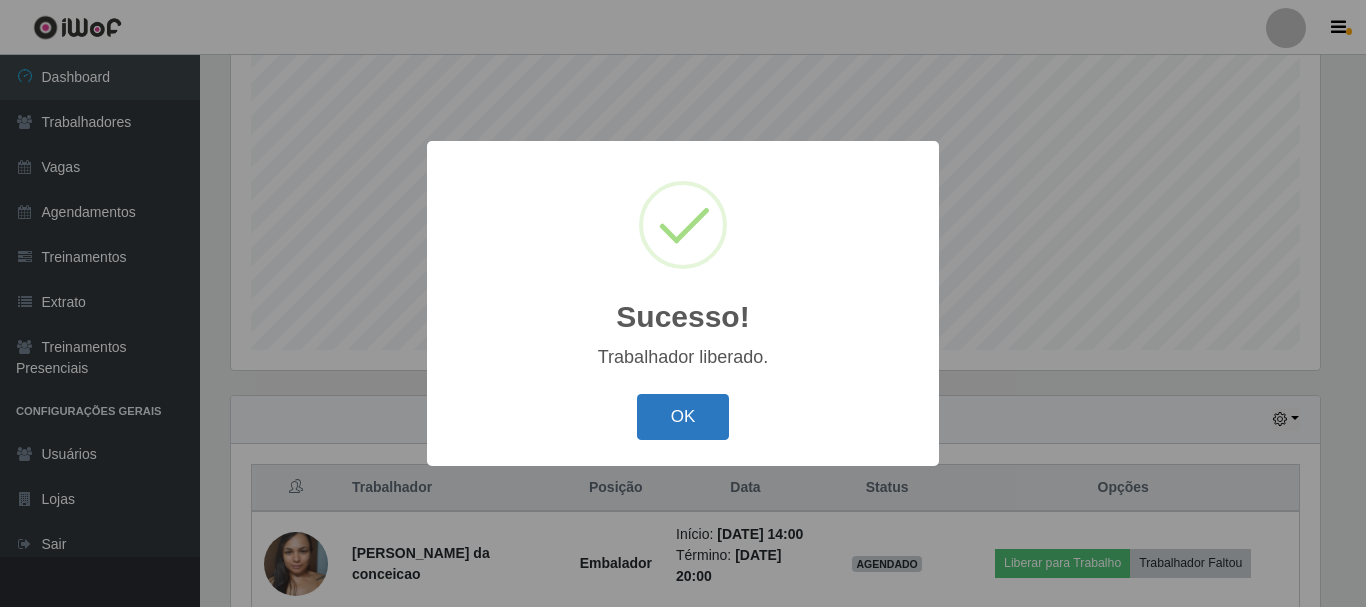 click on "OK" at bounding box center (683, 417) 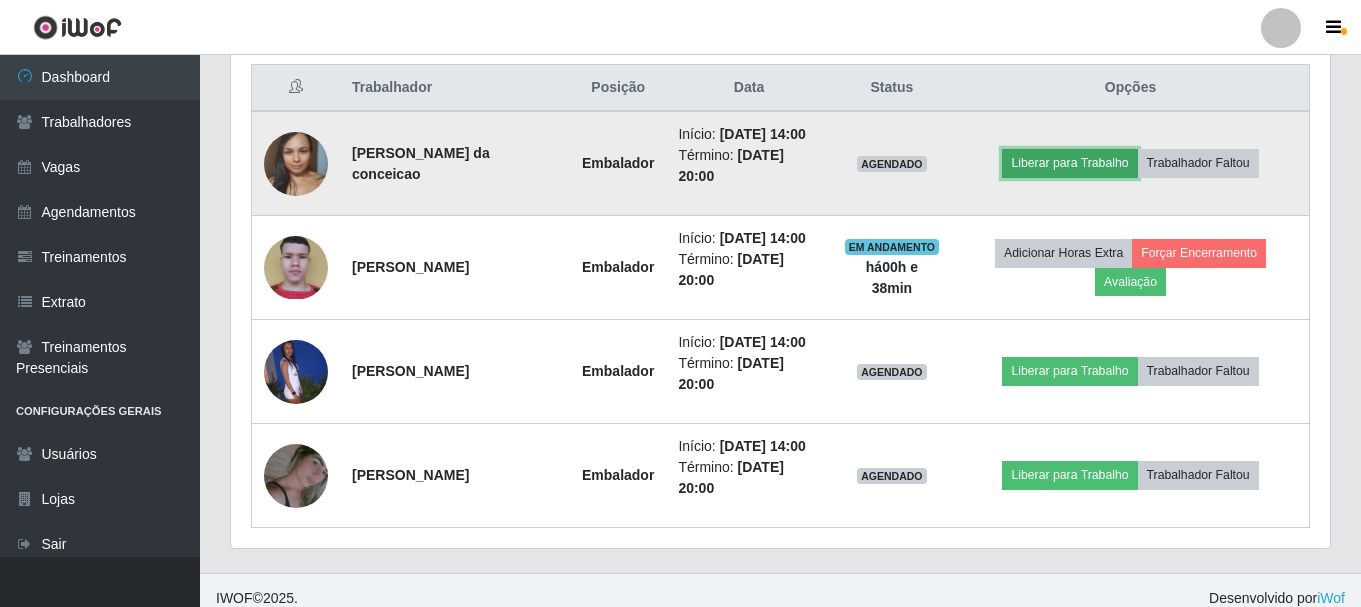 click on "Liberar para Trabalho" at bounding box center (1069, 163) 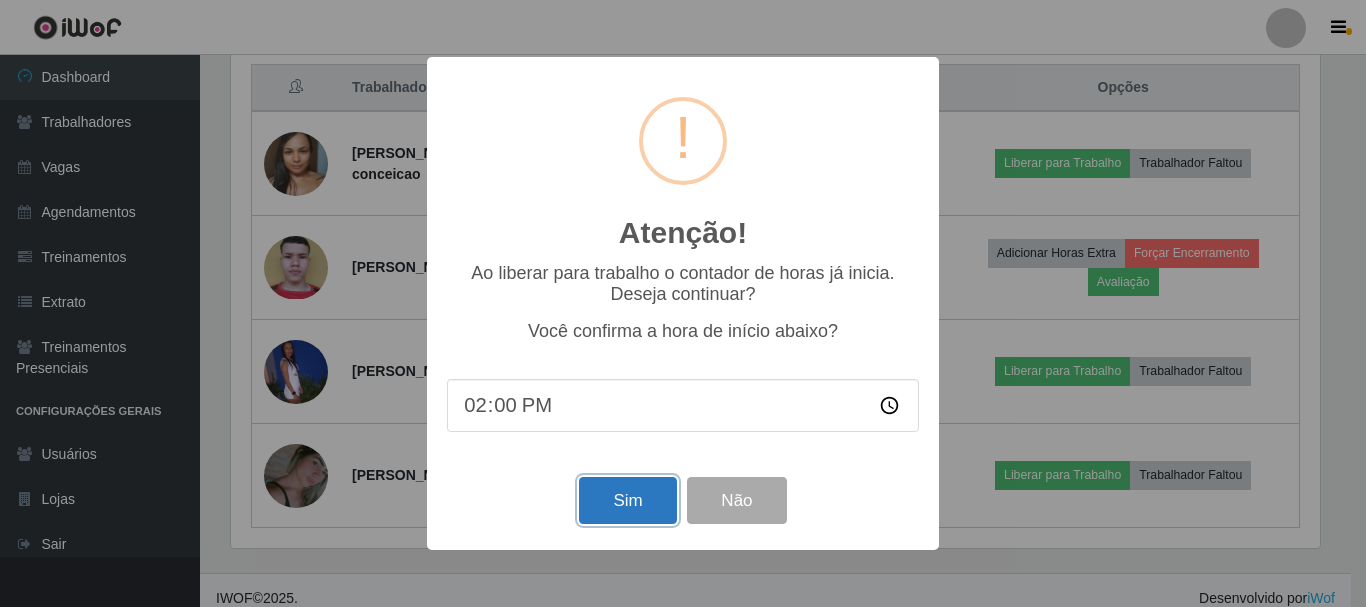 click on "Sim" at bounding box center (627, 500) 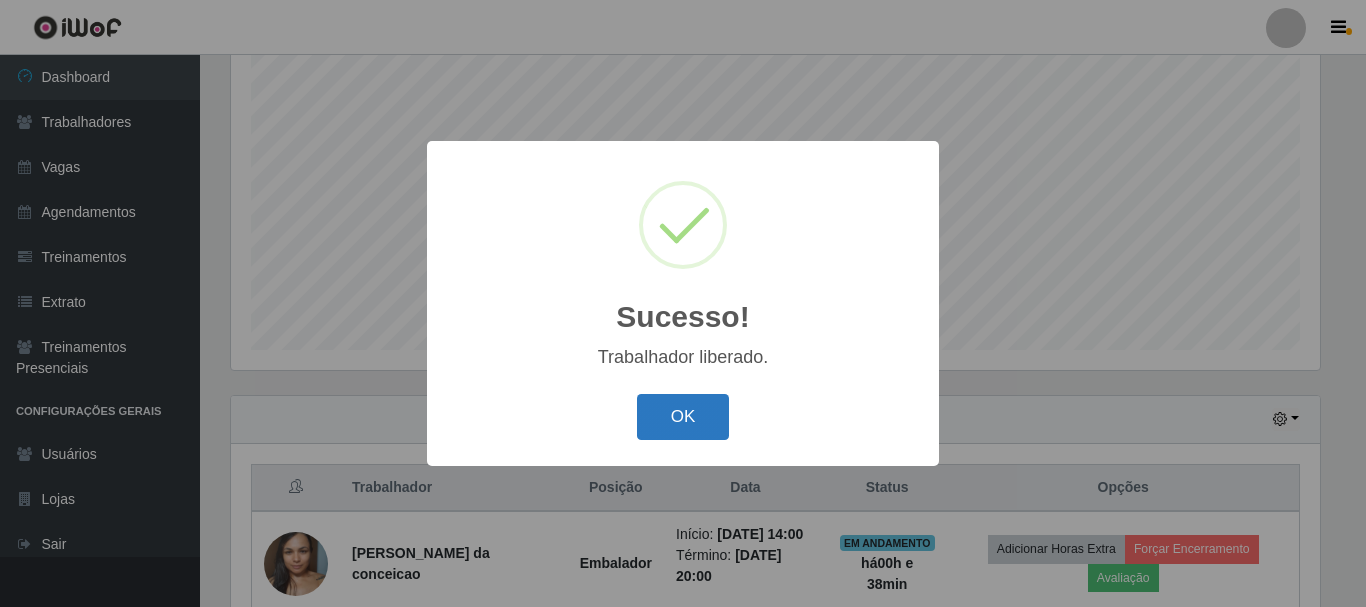 click on "OK" at bounding box center (683, 417) 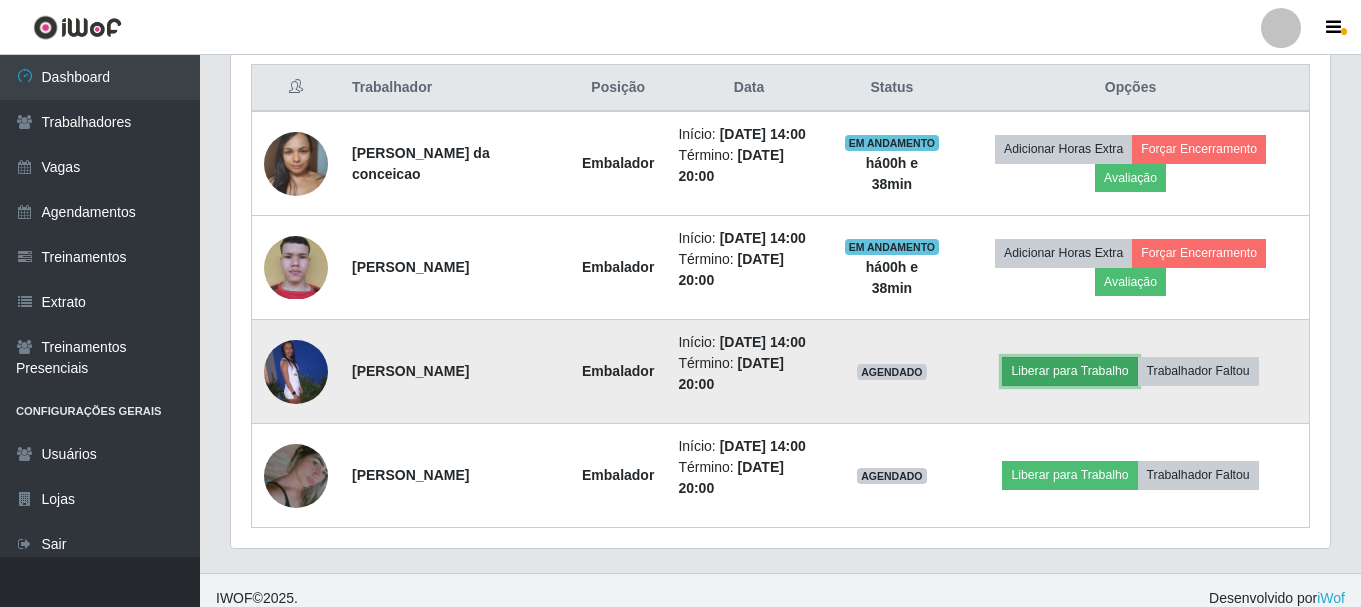 click on "Liberar para Trabalho" at bounding box center (1069, 371) 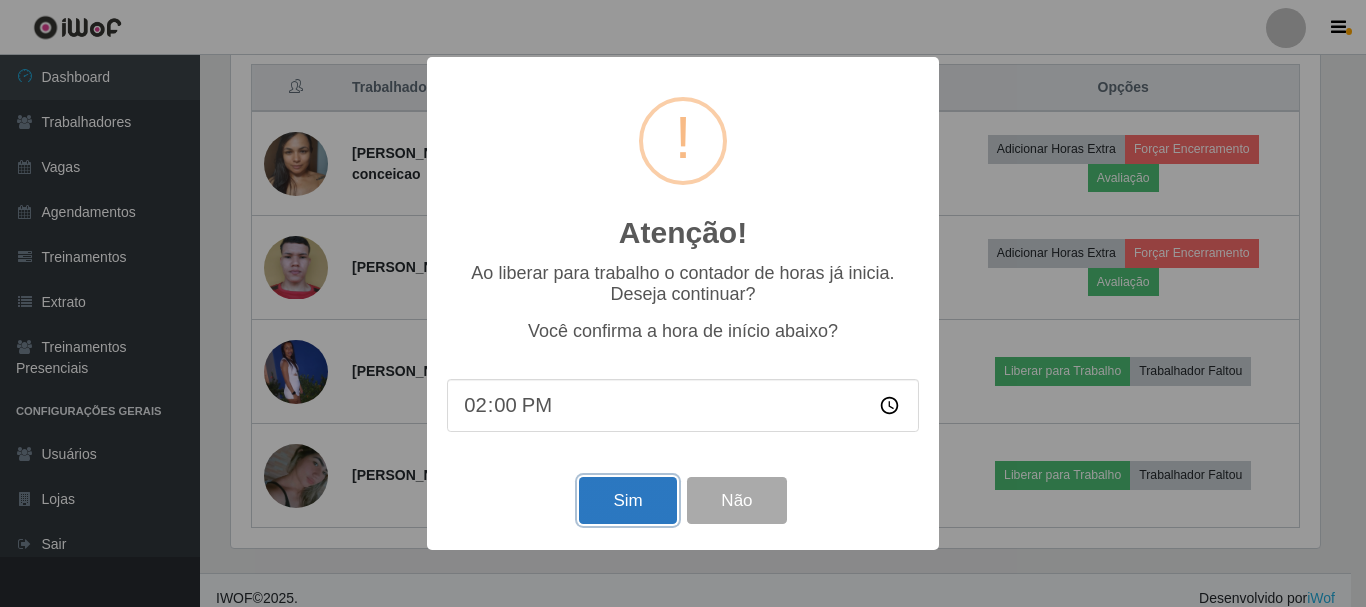 click on "Sim" at bounding box center (627, 500) 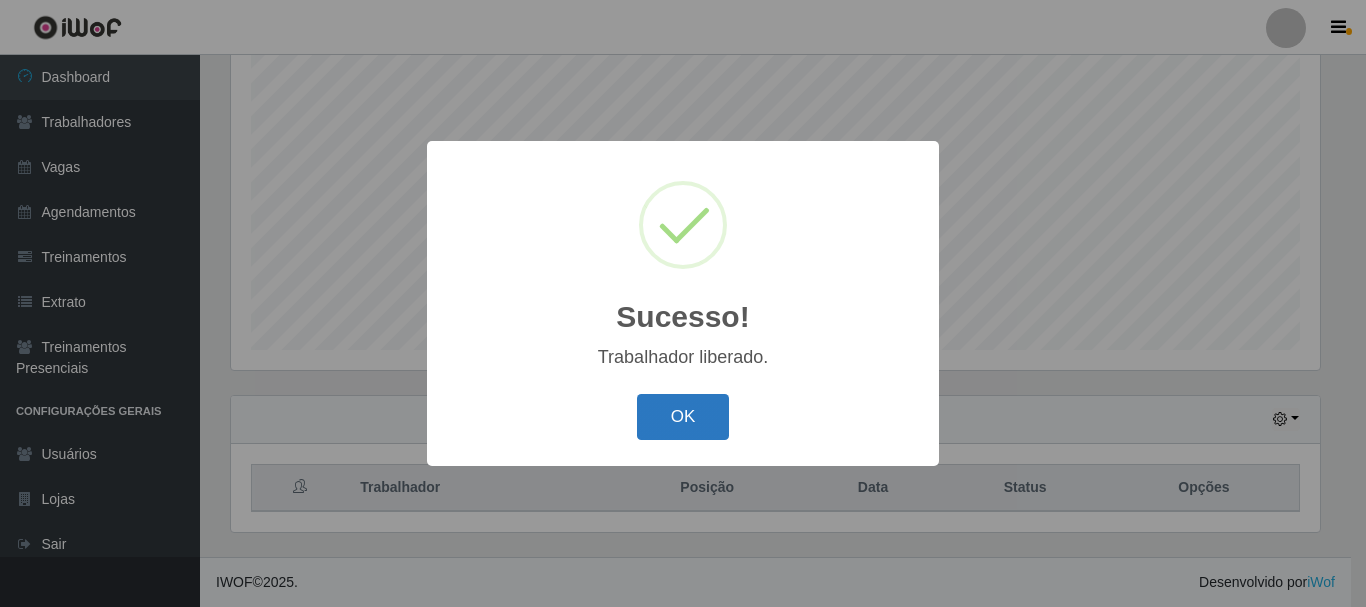 click on "OK" at bounding box center (683, 417) 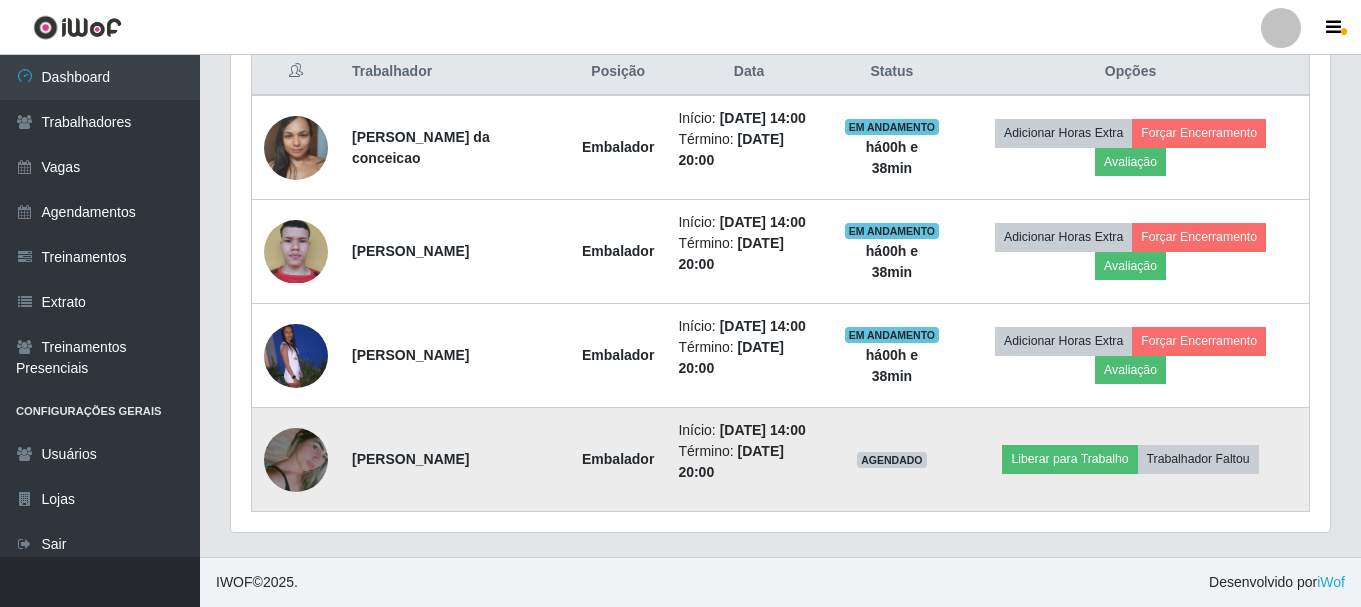 click on "Liberar para Trabalho Trabalhador Faltou" at bounding box center [1130, 460] 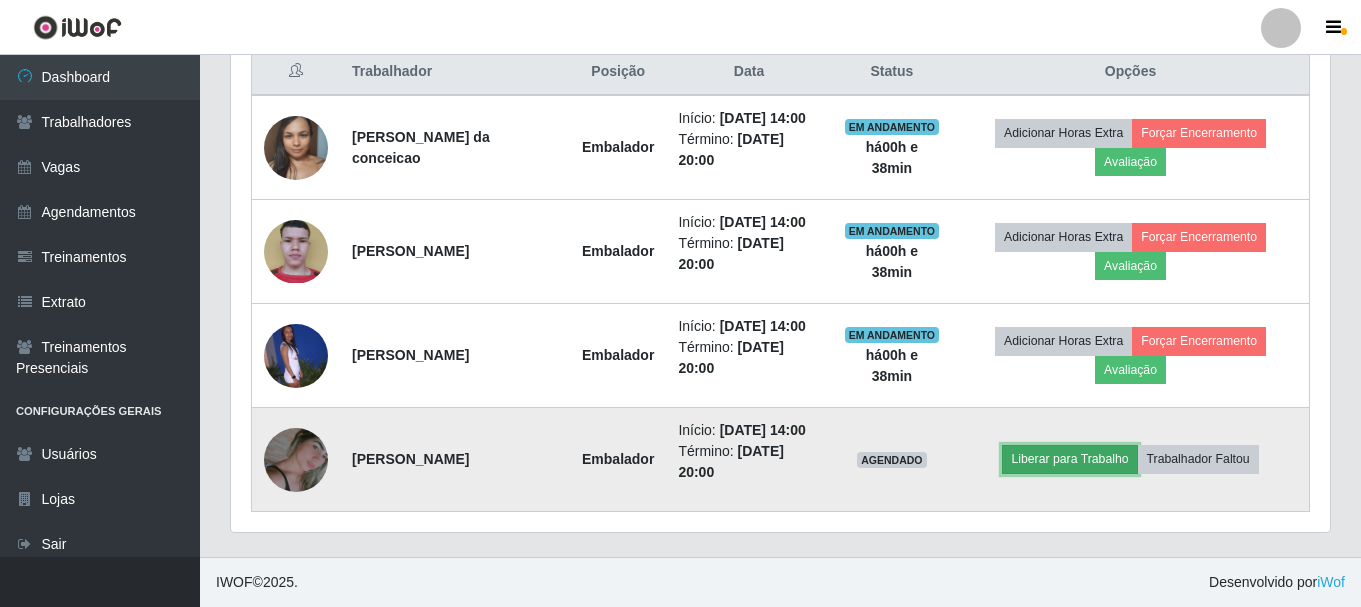 click on "Liberar para Trabalho" at bounding box center (1069, 459) 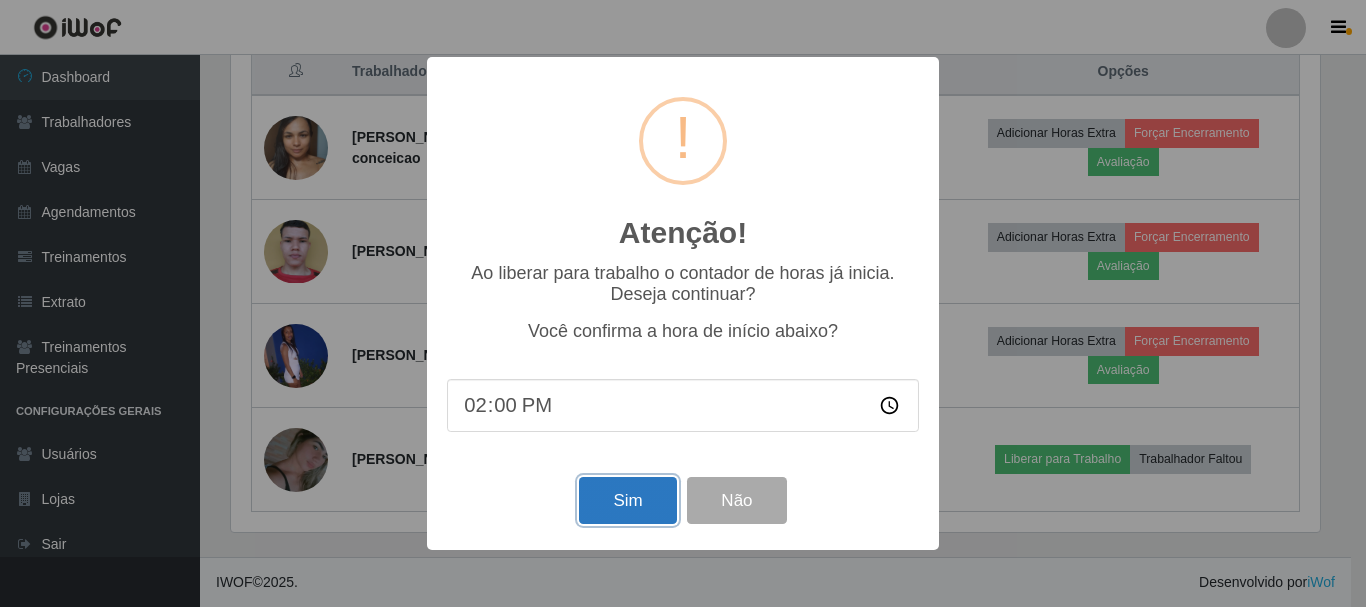 click on "Sim" at bounding box center (627, 500) 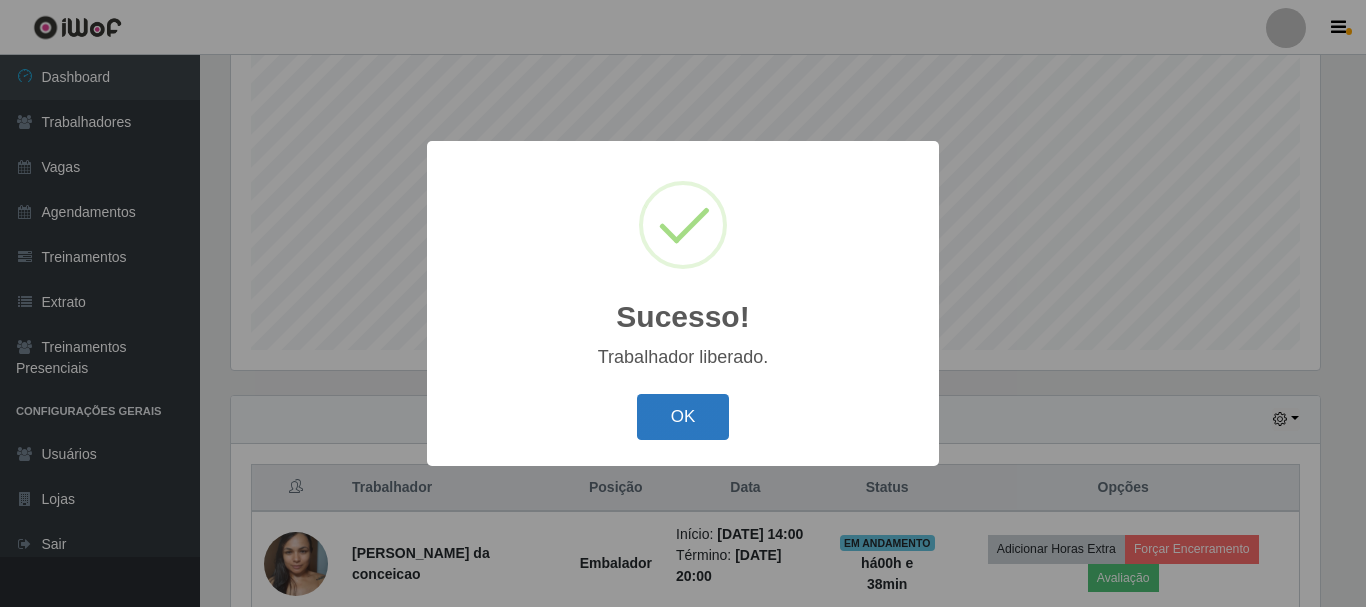 click on "OK" at bounding box center (683, 417) 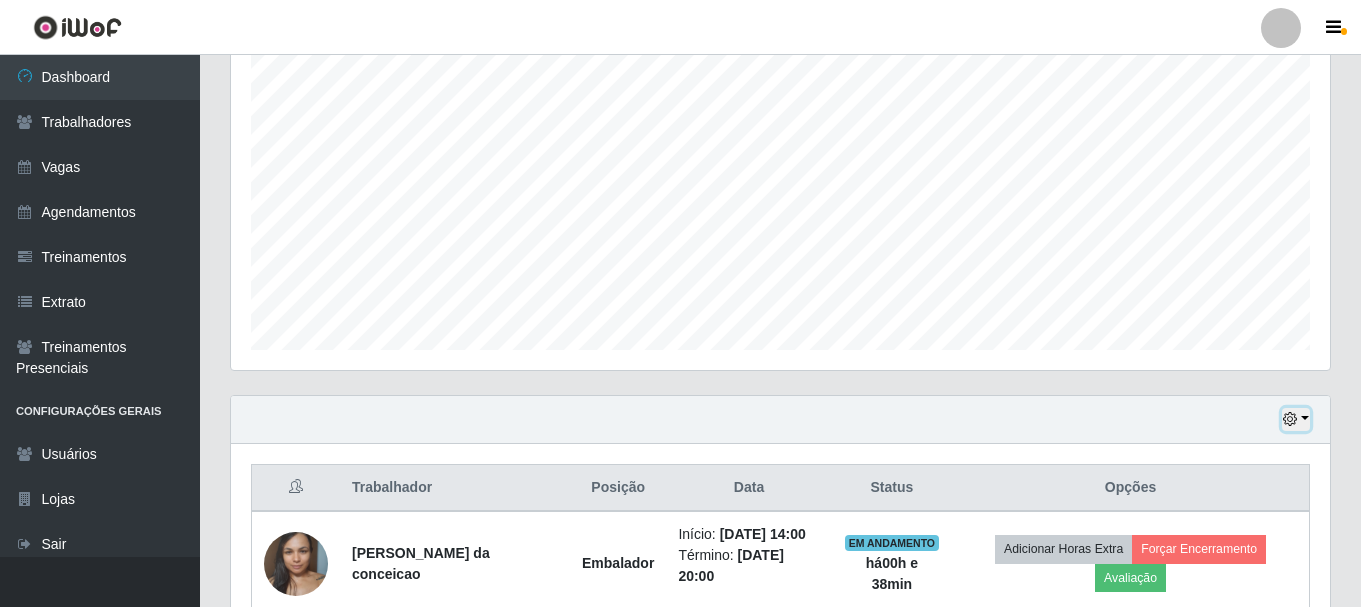 click at bounding box center (1296, 419) 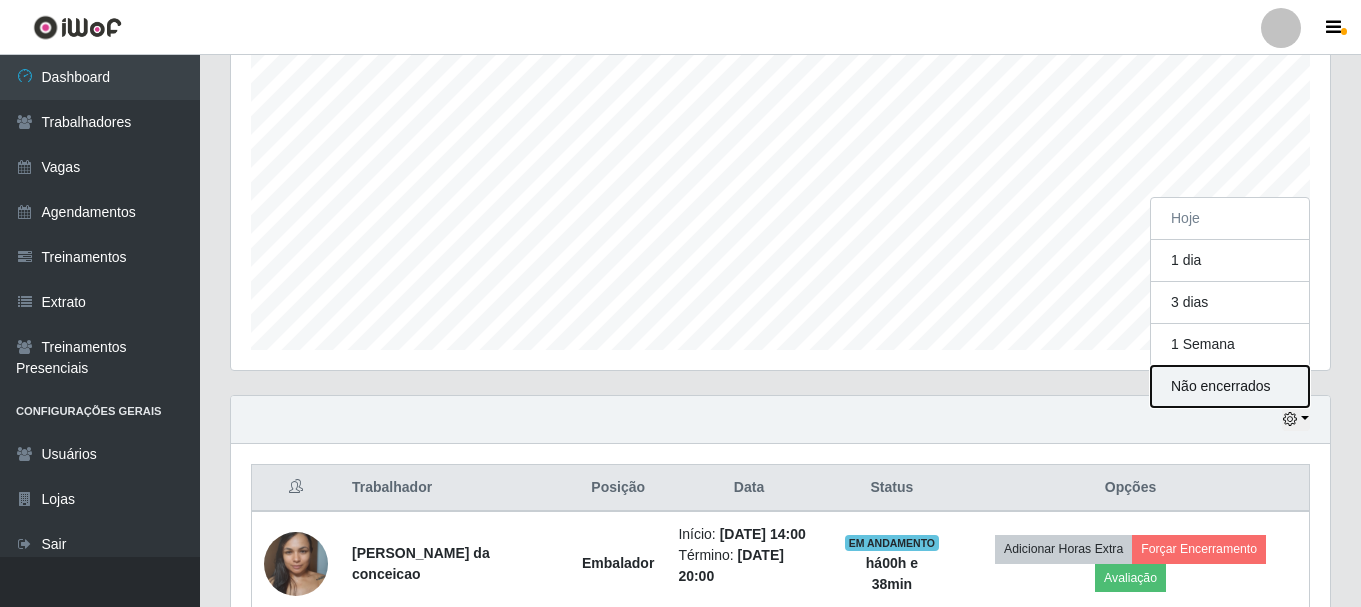 click on "Não encerrados" at bounding box center [1230, 386] 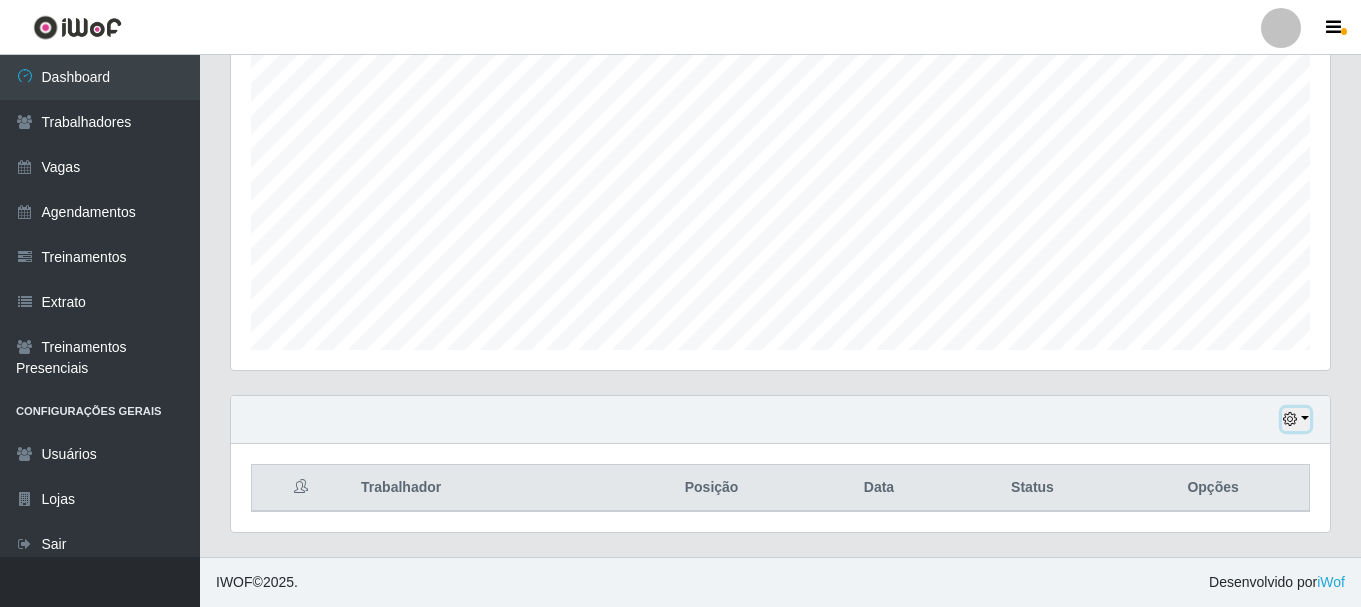 click at bounding box center (1296, 419) 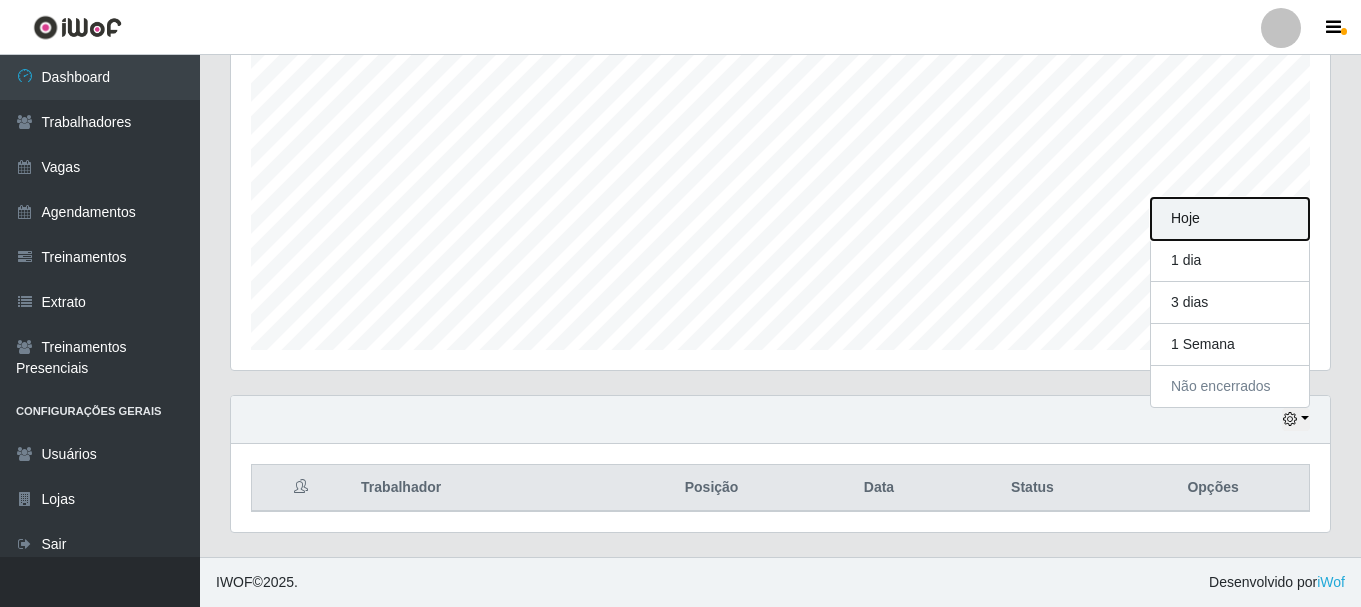 click on "Hoje" at bounding box center [1230, 219] 